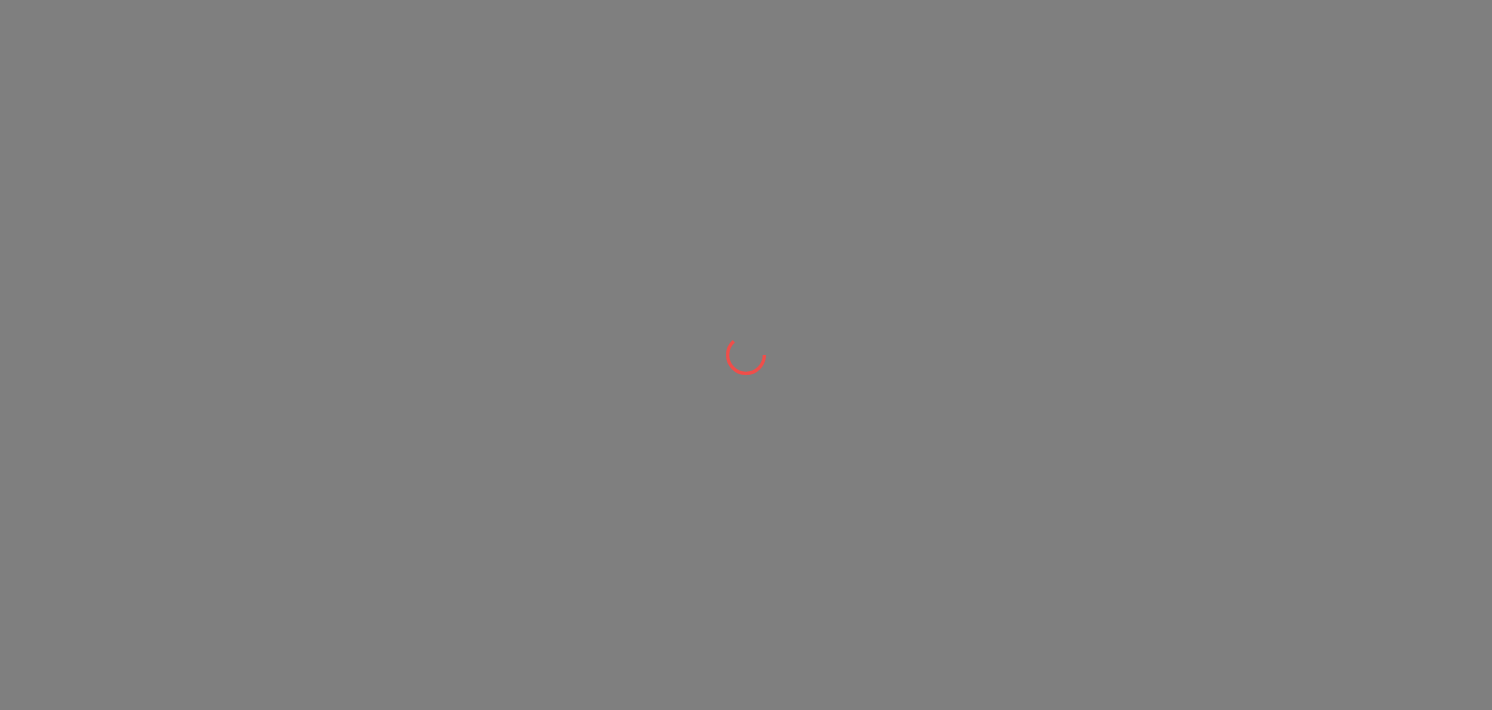 scroll, scrollTop: 0, scrollLeft: 0, axis: both 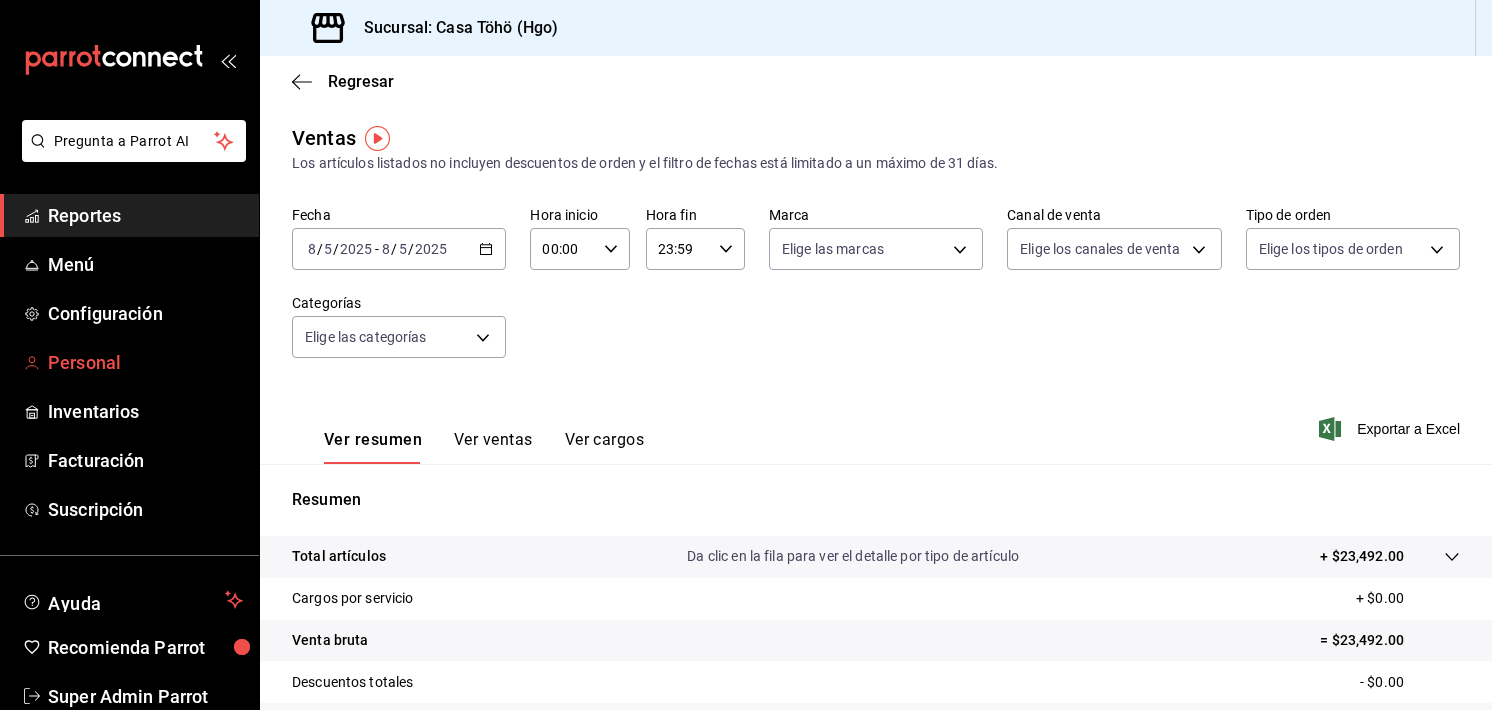 click on "Personal" at bounding box center [145, 362] 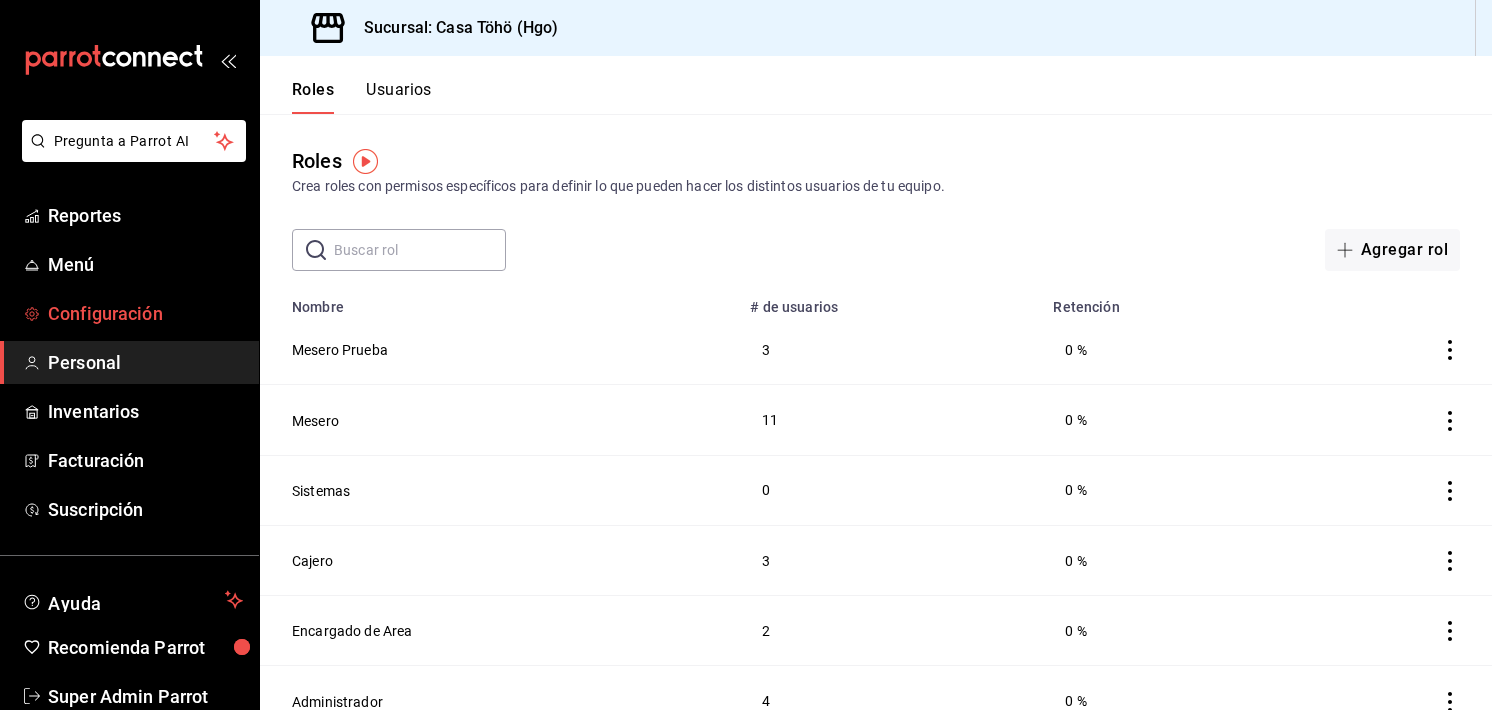 click on "Configuración" at bounding box center (145, 313) 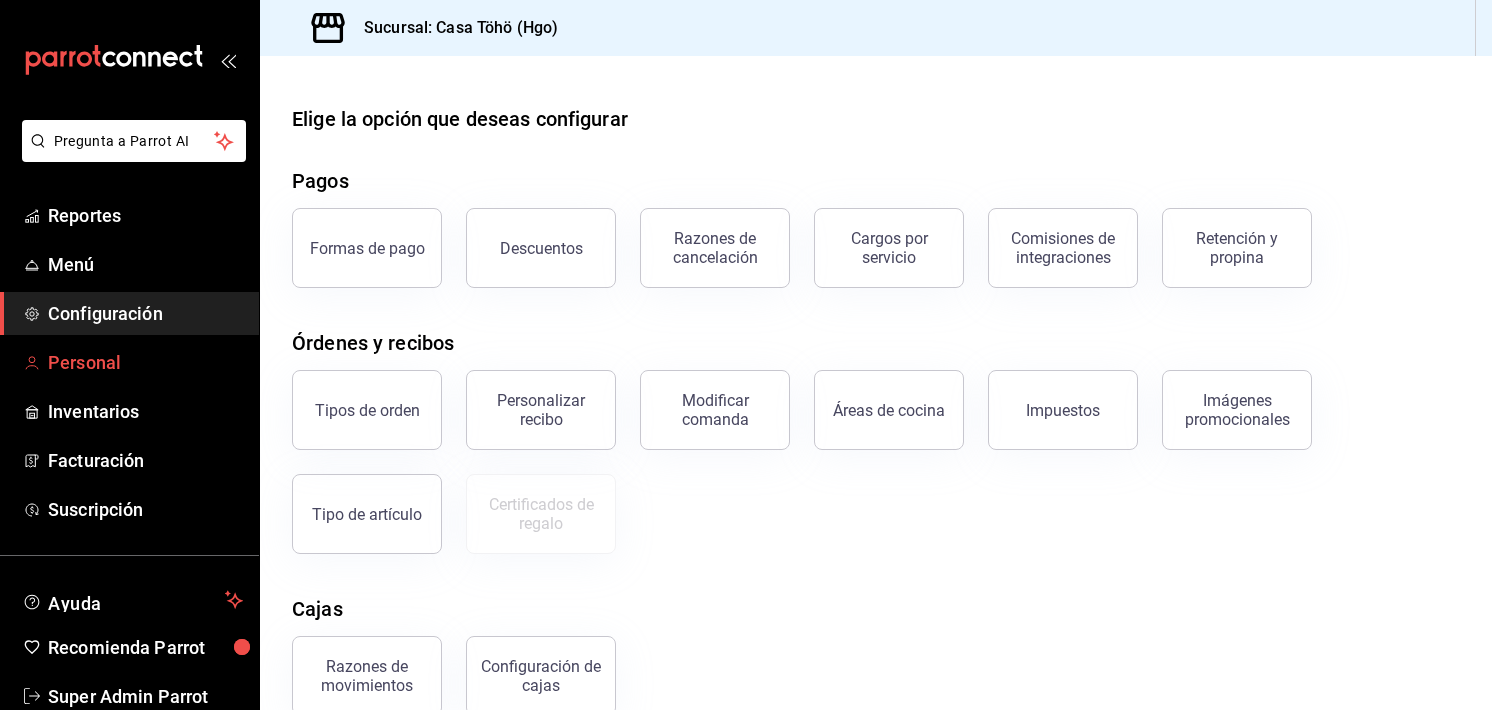 click on "Personal" at bounding box center (145, 362) 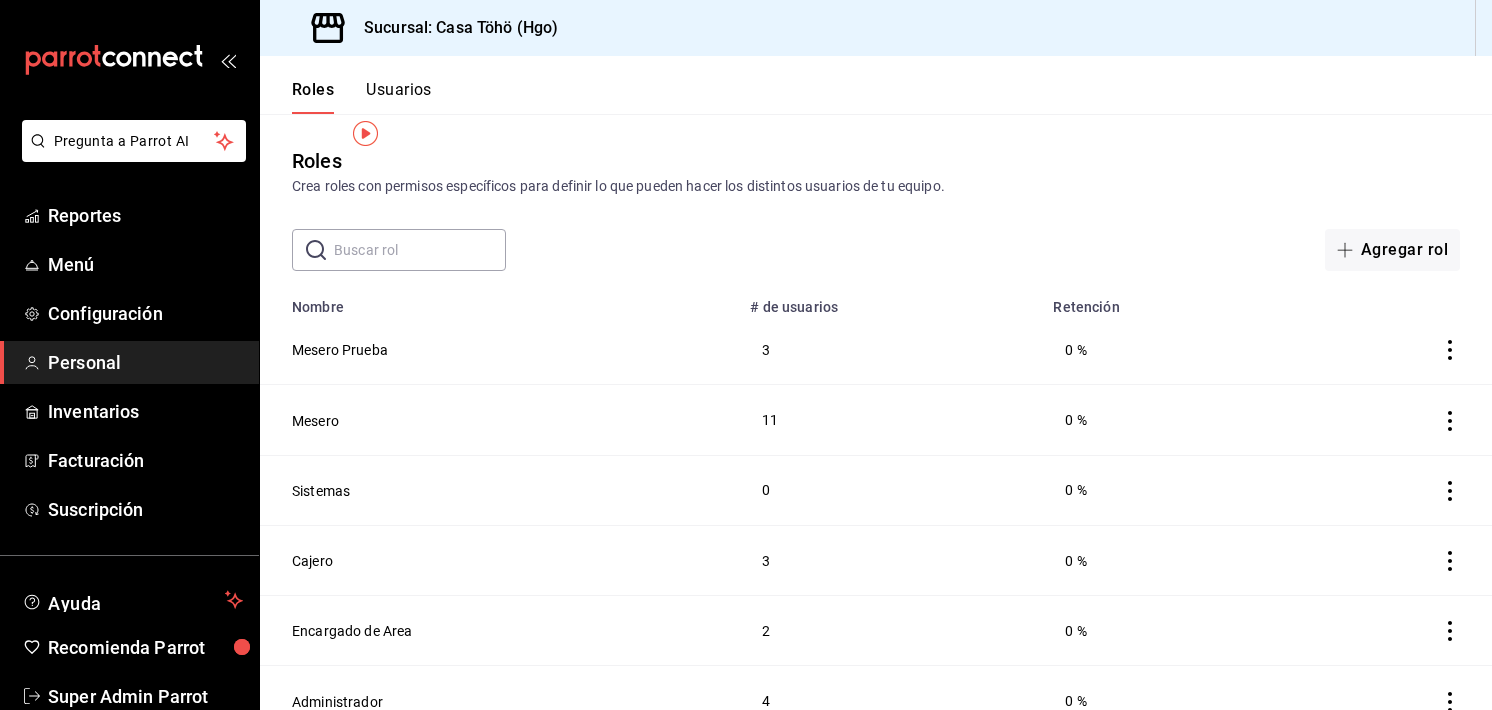 scroll, scrollTop: 27, scrollLeft: 0, axis: vertical 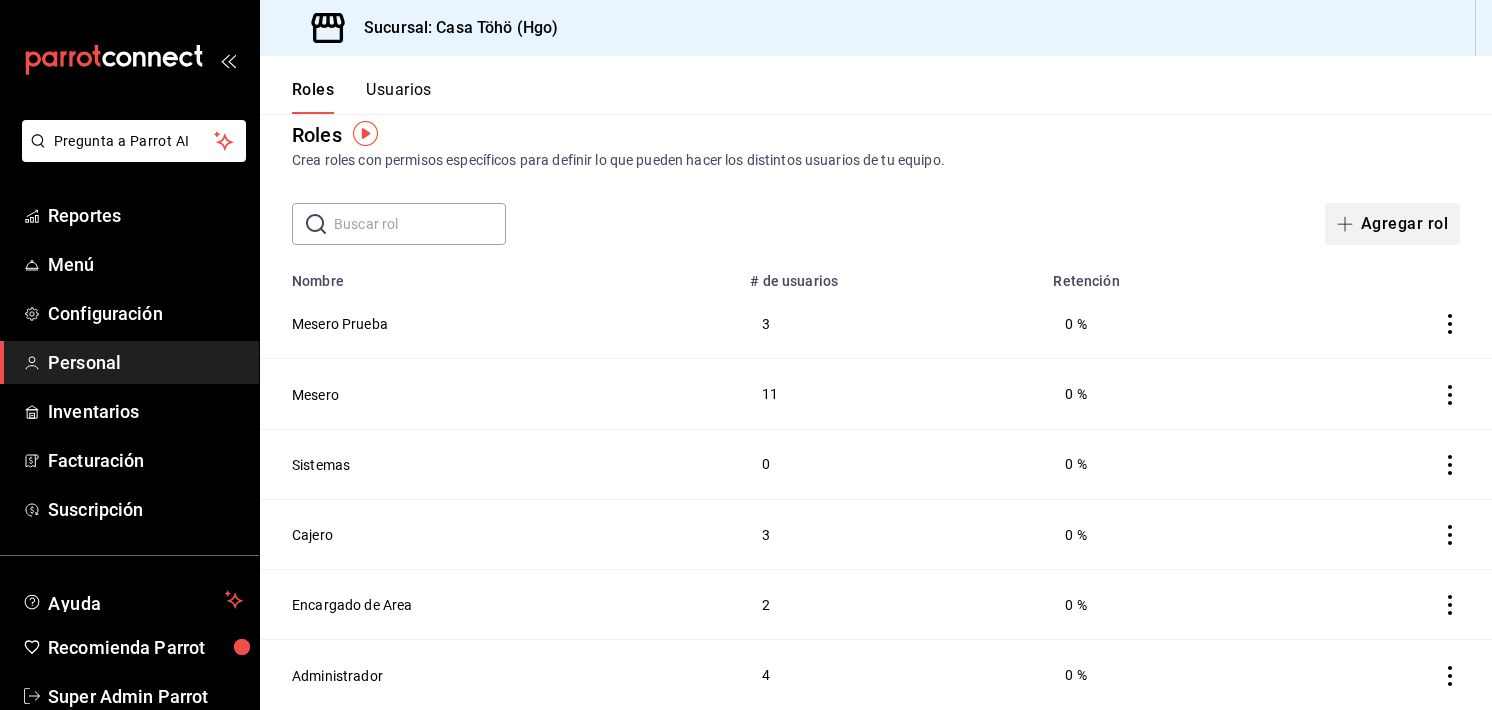 click on "Agregar rol" at bounding box center [1392, 224] 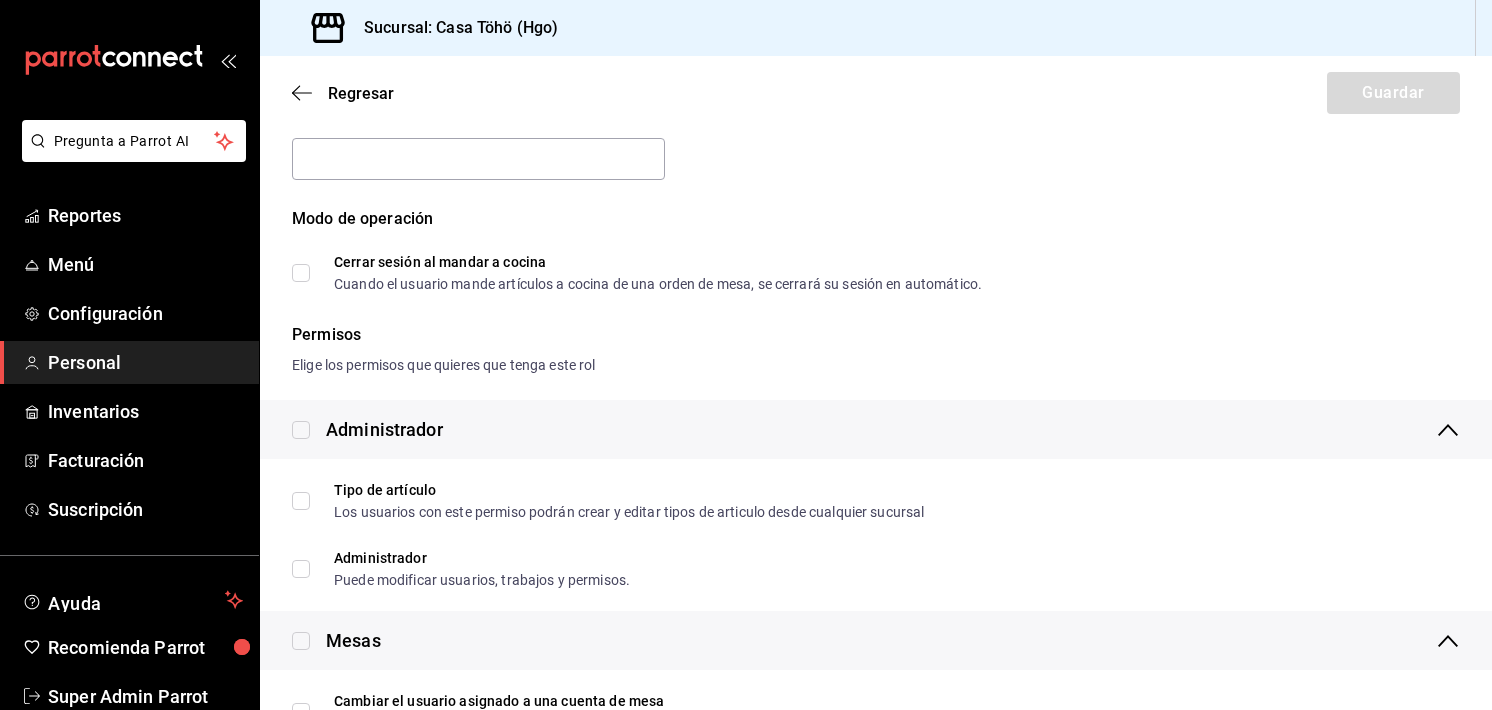 scroll, scrollTop: 0, scrollLeft: 0, axis: both 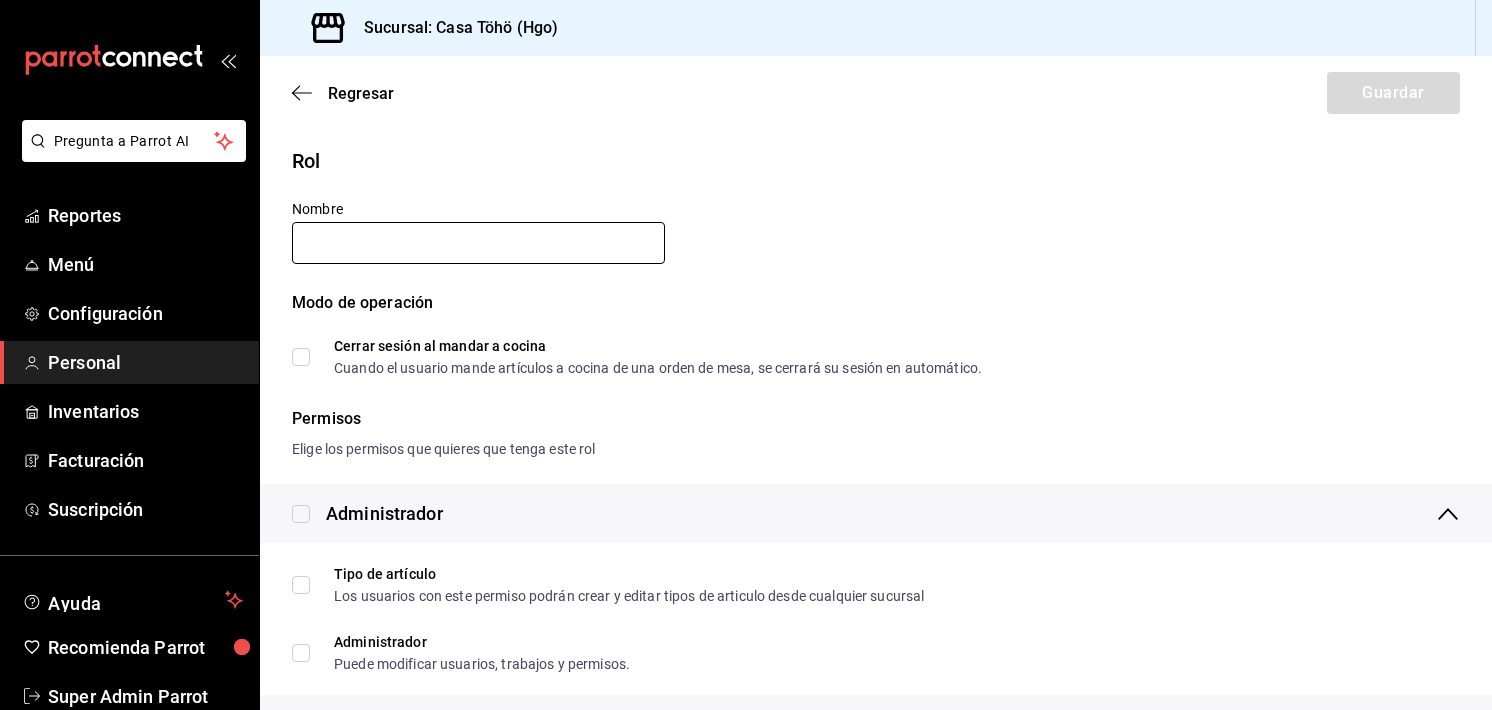 click at bounding box center [478, 243] 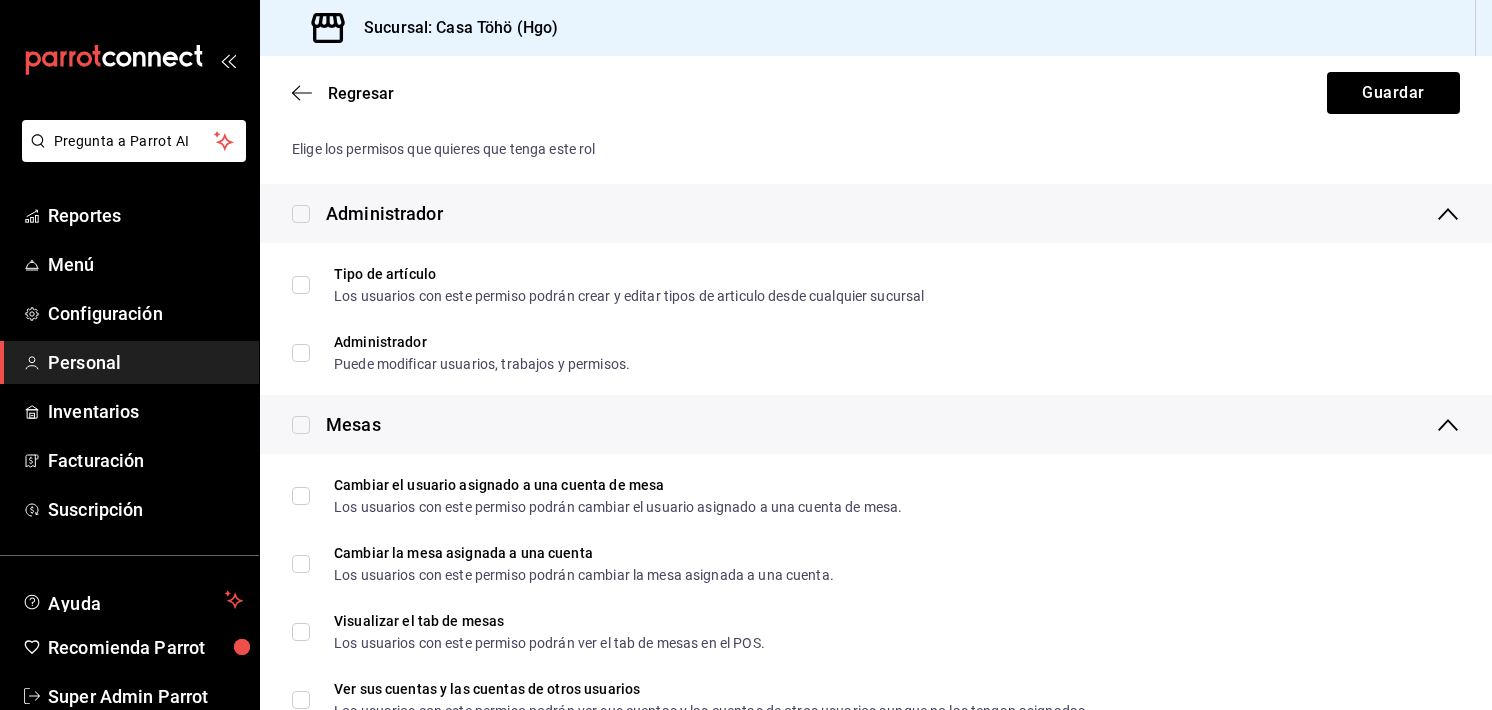 scroll, scrollTop: 298, scrollLeft: 0, axis: vertical 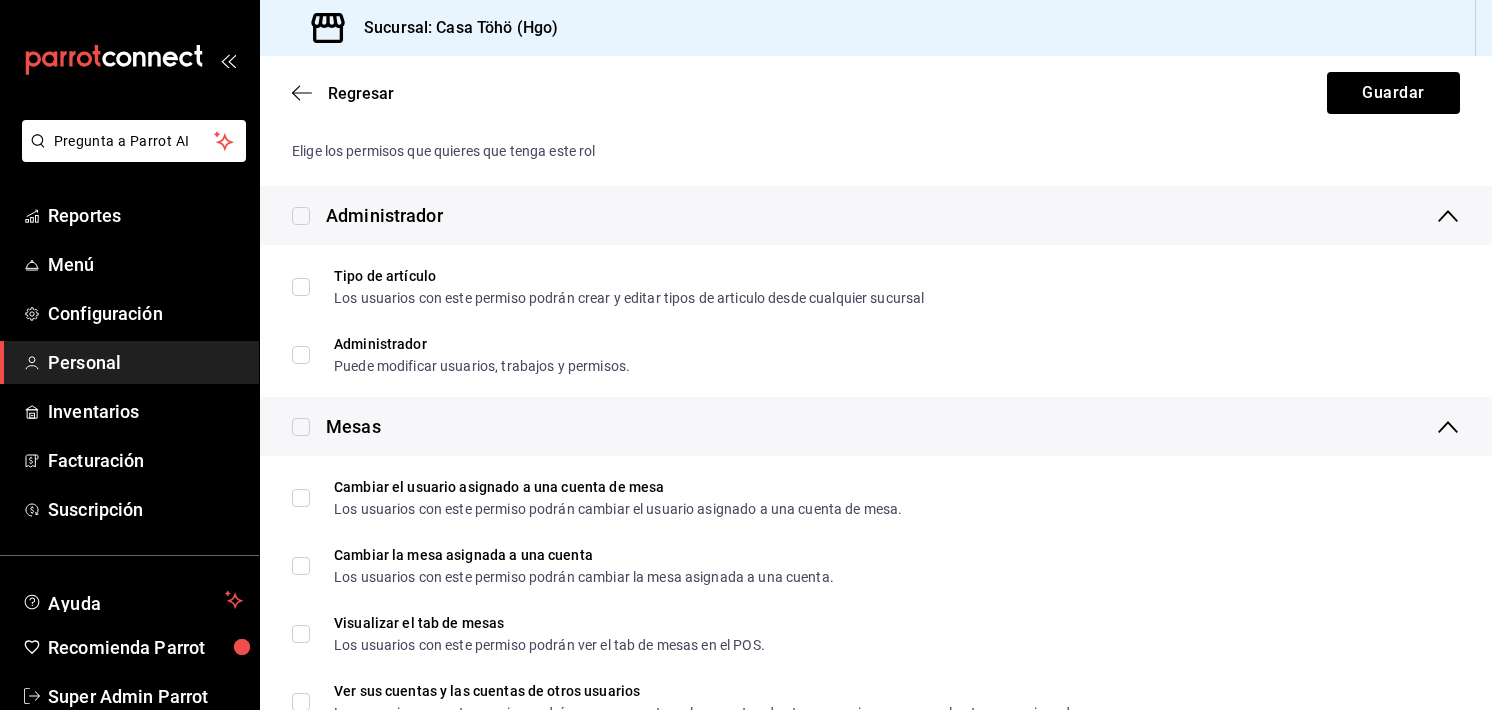 type on "Contador" 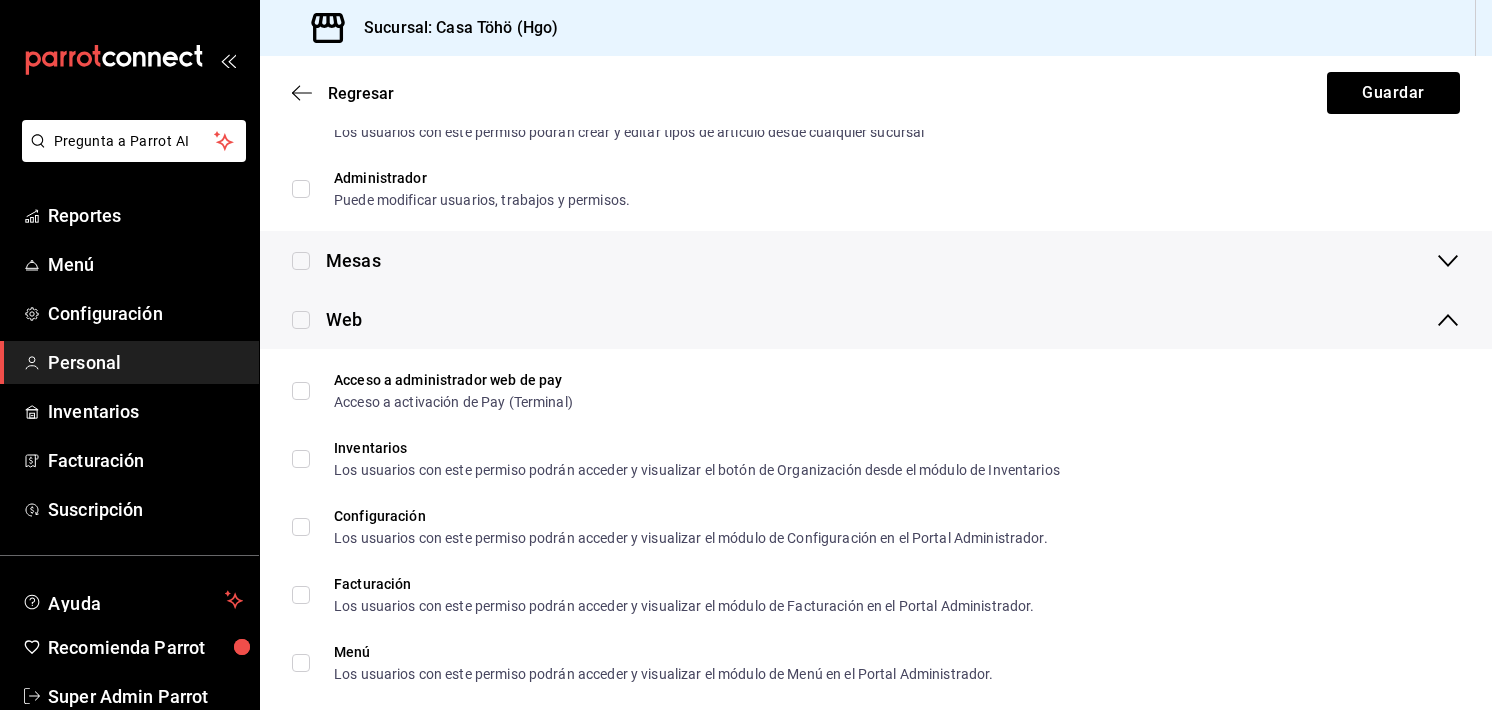 scroll, scrollTop: 494, scrollLeft: 0, axis: vertical 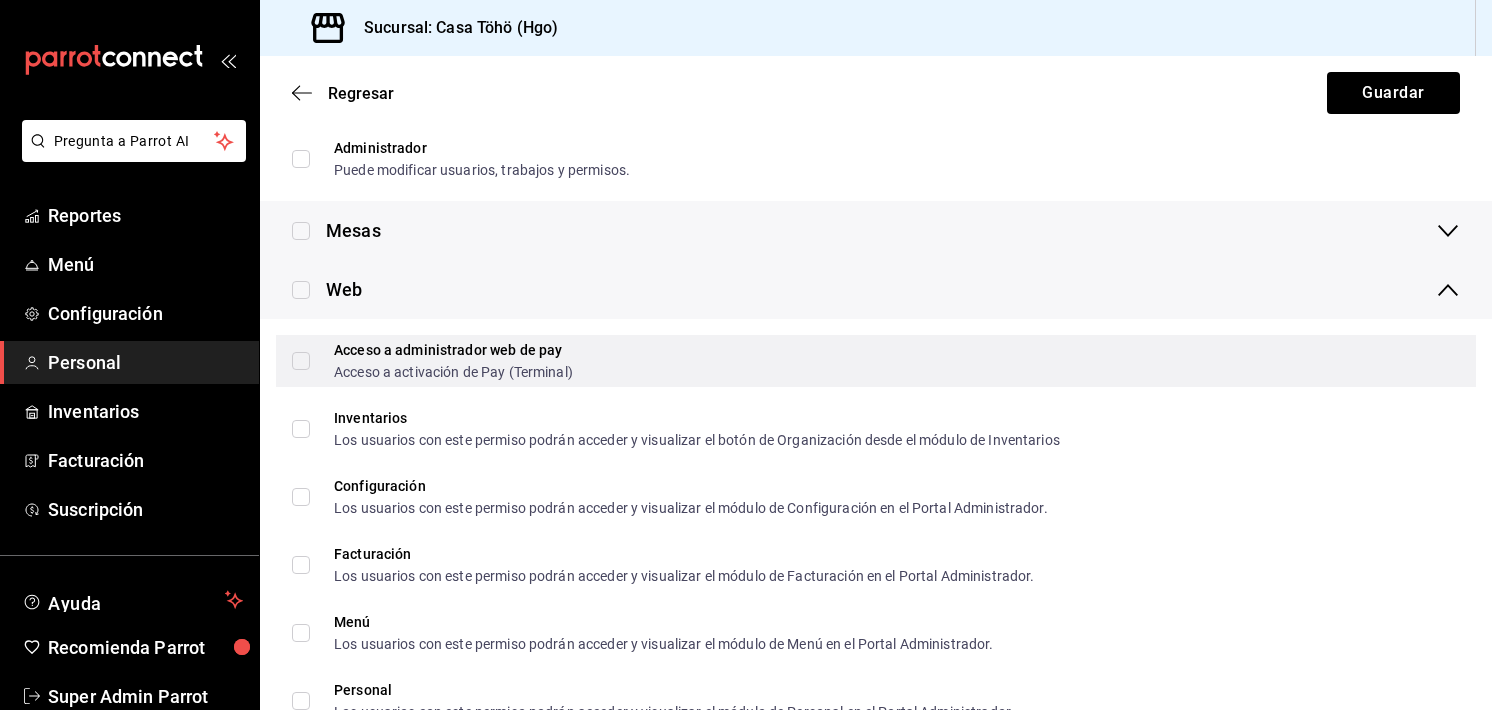 click on "Acceso a administrador web de pay Acceso a activación de Pay (Terminal)" at bounding box center [301, 361] 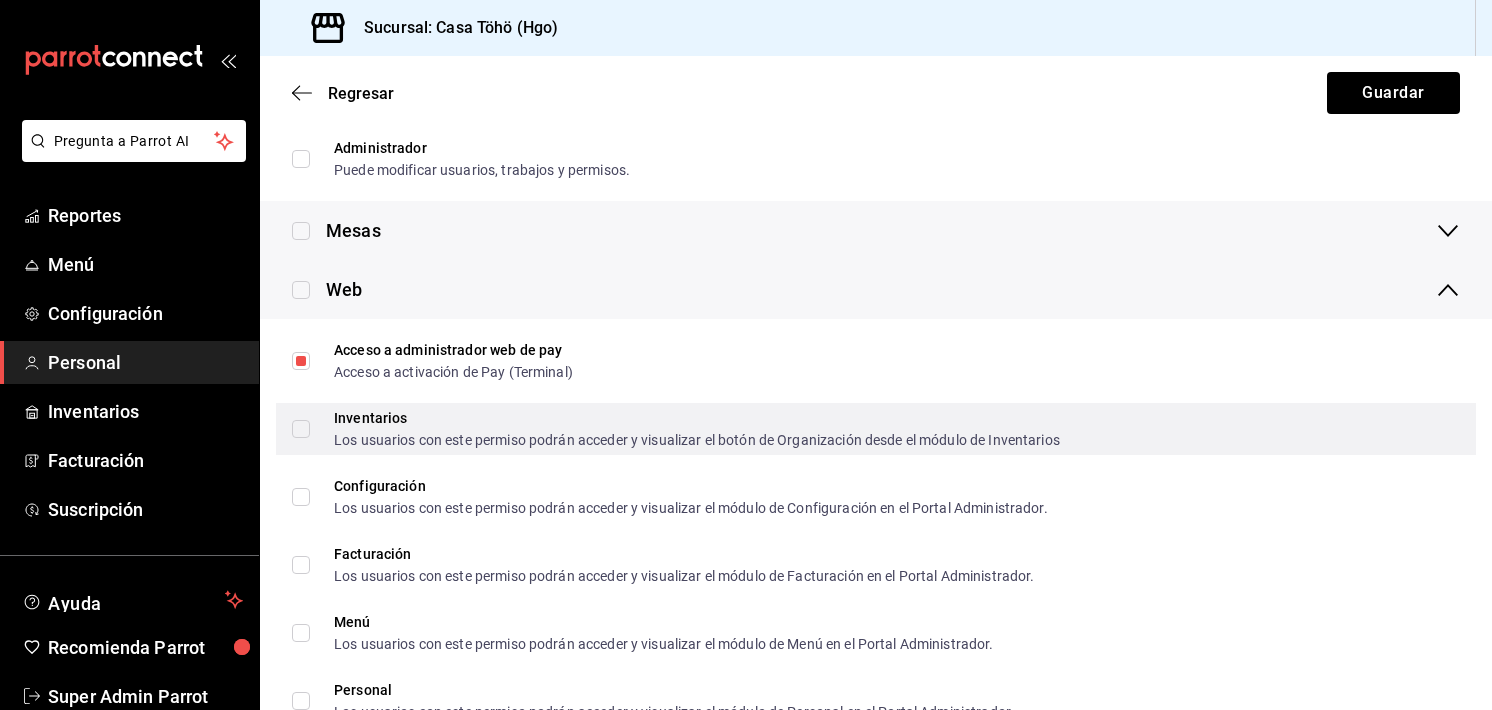 click on "Inventarios Los usuarios con este permiso podrán acceder y visualizar el botón de Organización desde el módulo de Inventarios" at bounding box center (685, 429) 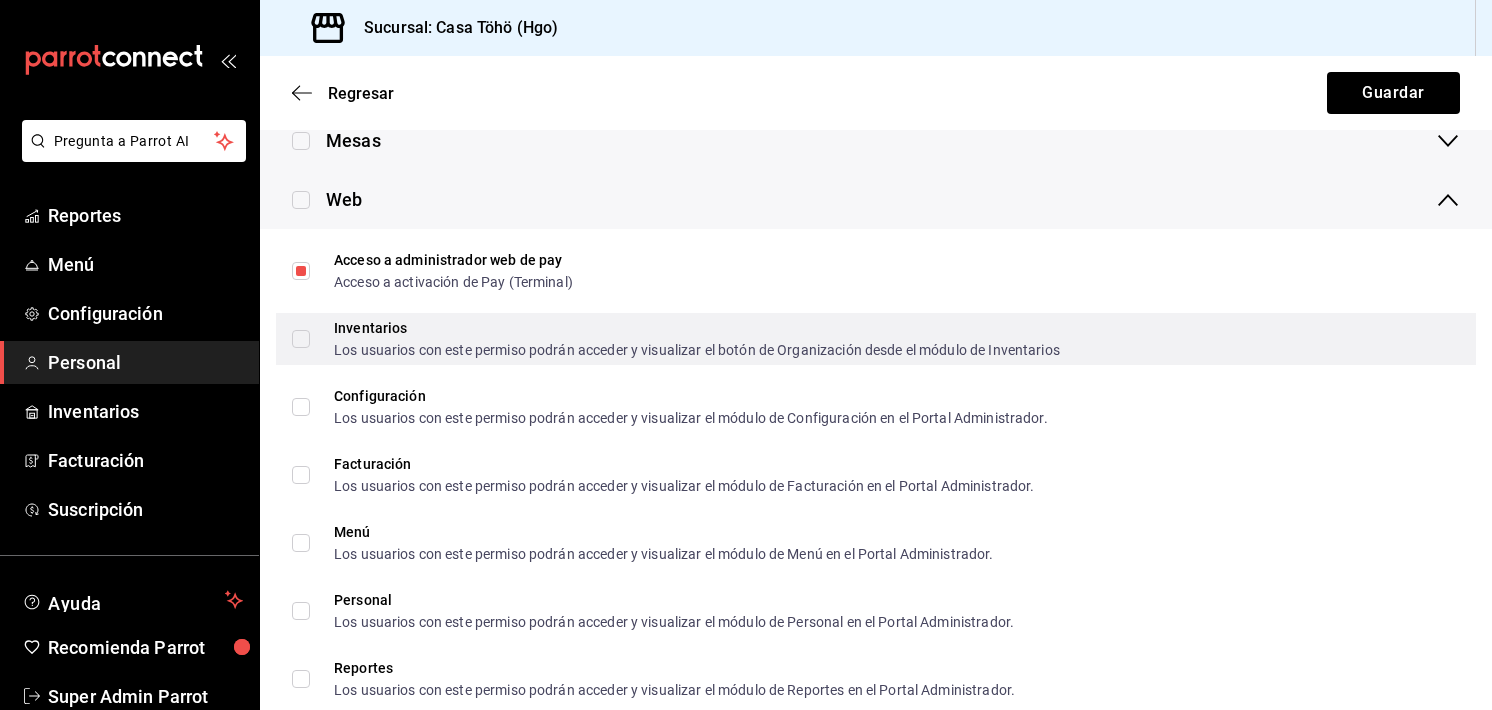 scroll, scrollTop: 586, scrollLeft: 0, axis: vertical 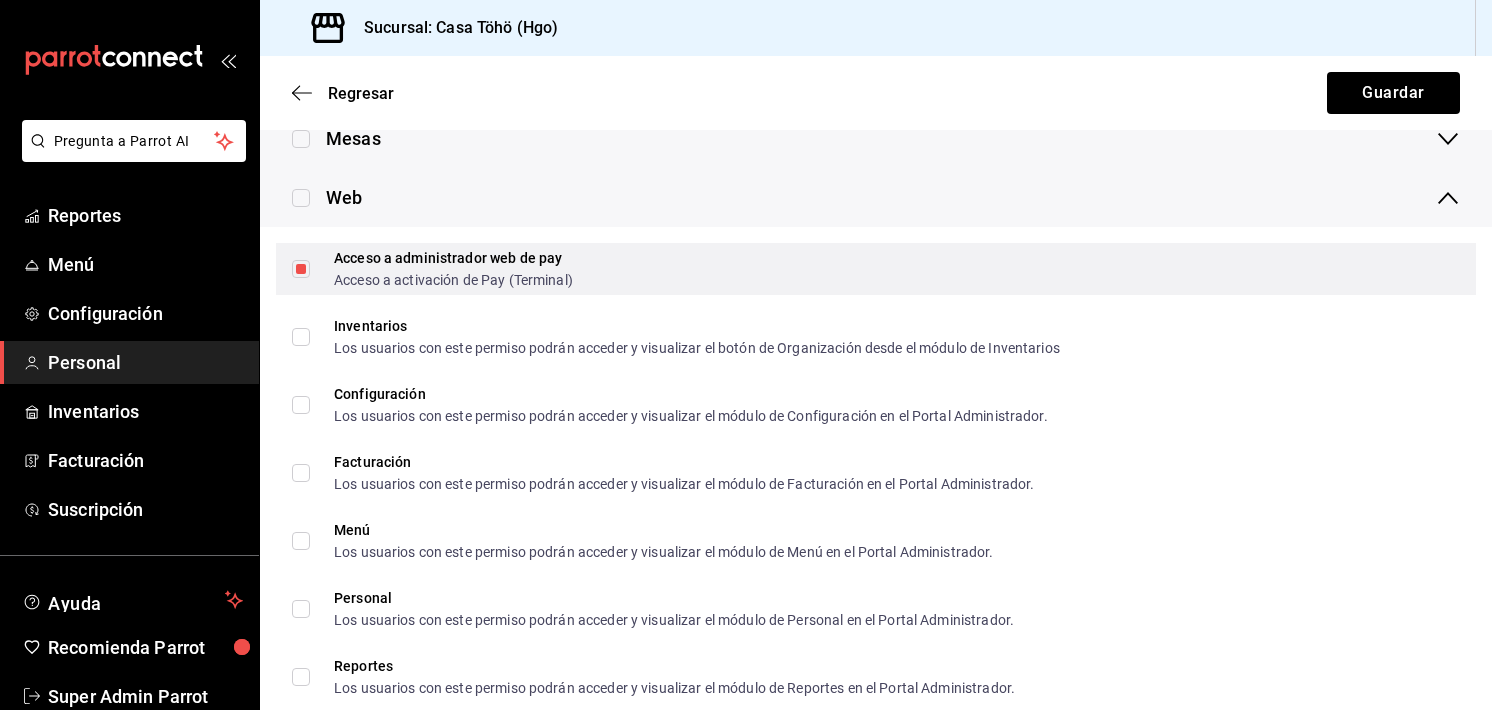 click on "Acceso a administrador web de pay Acceso a activación de Pay (Terminal)" at bounding box center (876, 269) 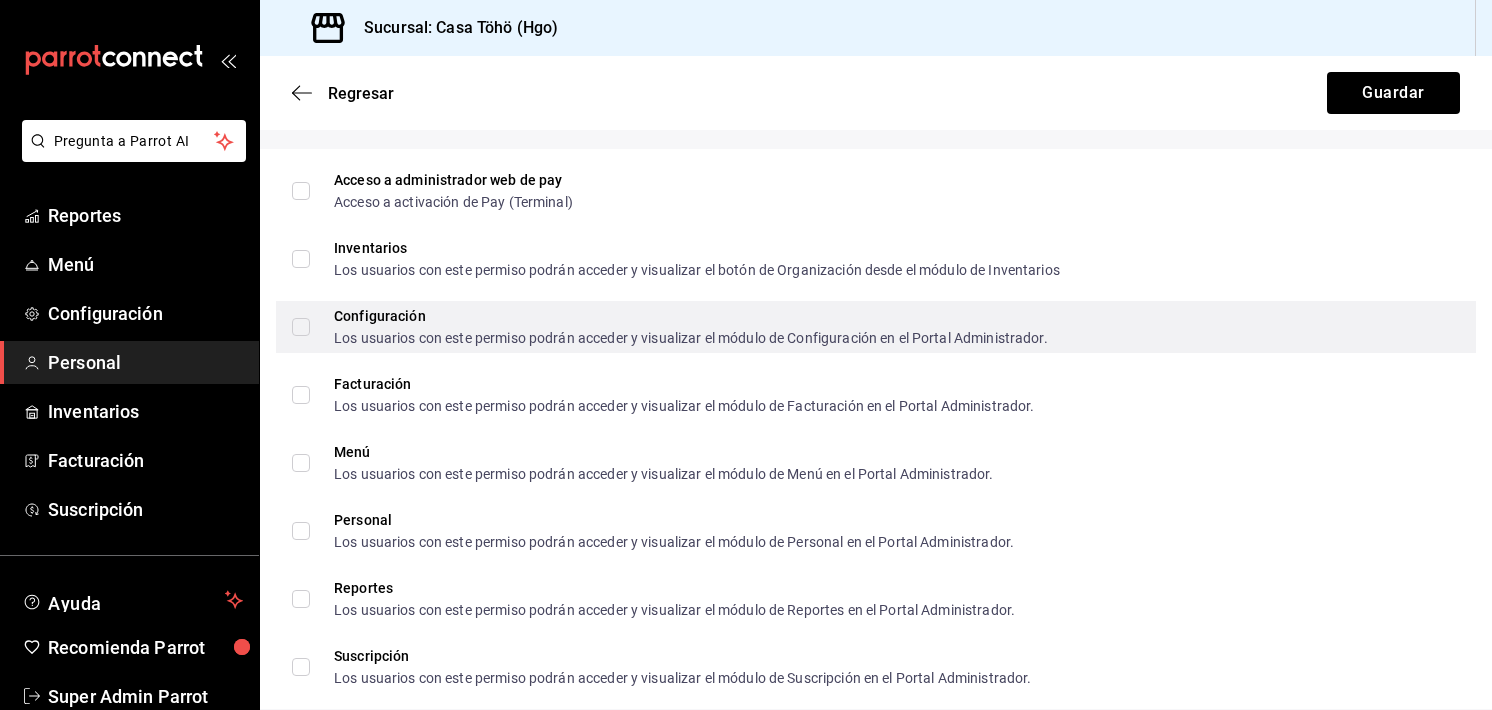 scroll, scrollTop: 670, scrollLeft: 0, axis: vertical 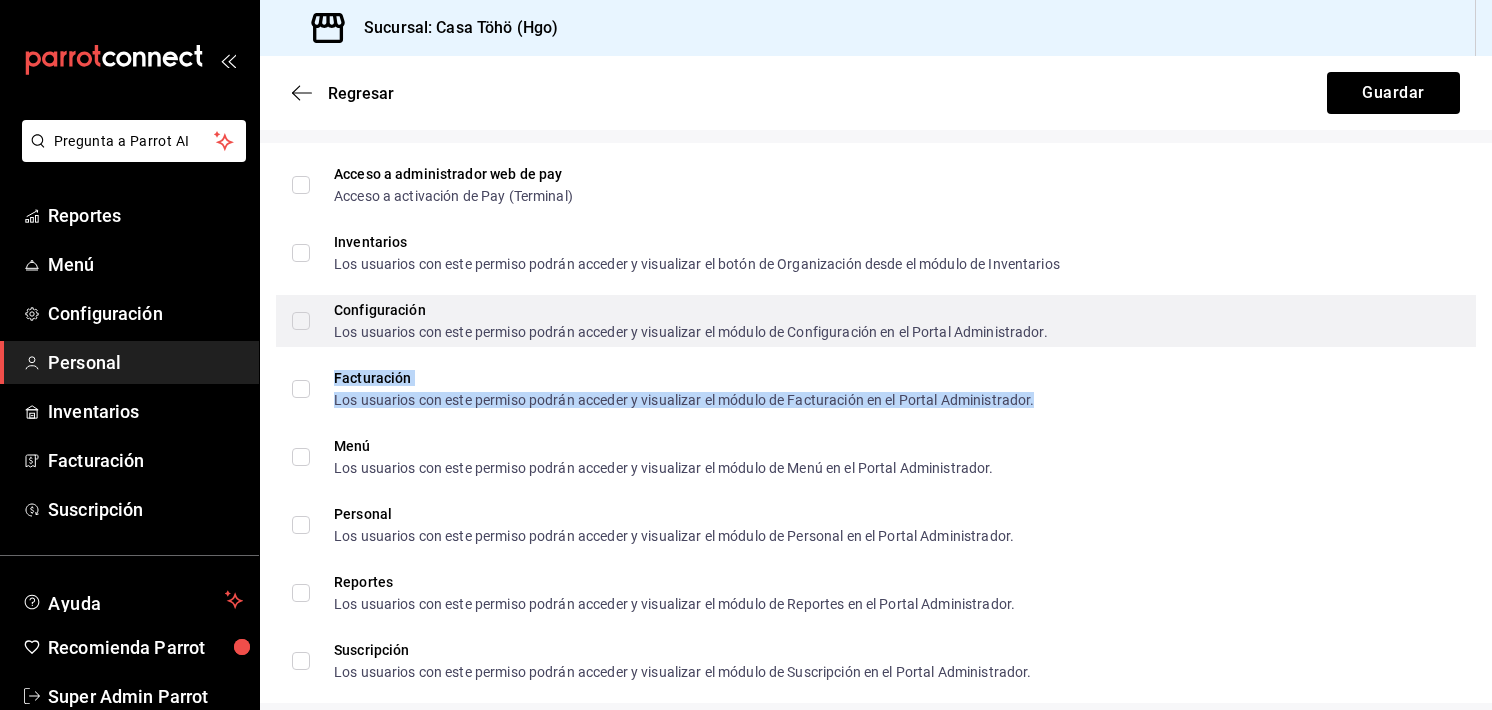 click on "Los usuarios con este permiso podrán acceder y visualizar el módulo de Facturación en el Portal Administrador." at bounding box center (684, 400) 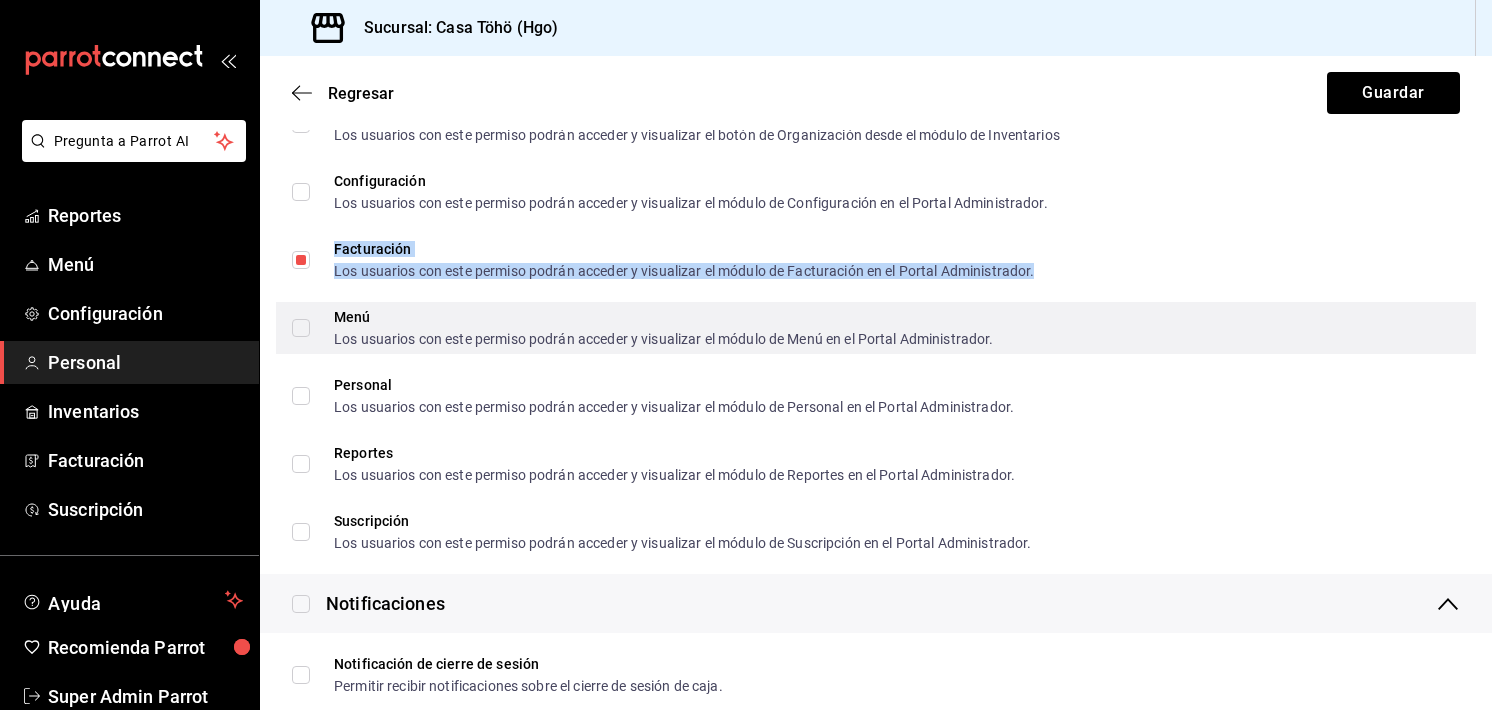 scroll, scrollTop: 800, scrollLeft: 0, axis: vertical 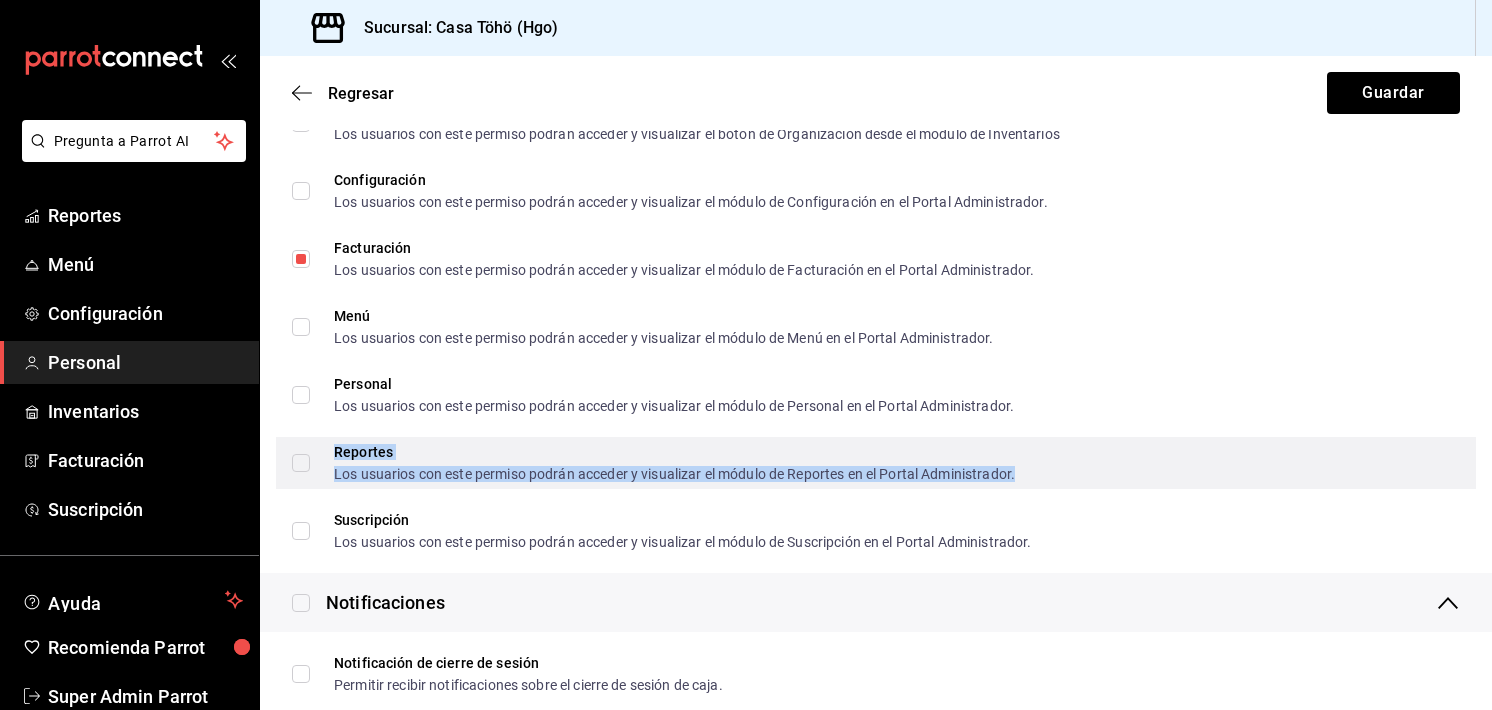 click on "Los usuarios con este permiso podrán acceder y visualizar el módulo de Reportes en el Portal Administrador." at bounding box center (674, 474) 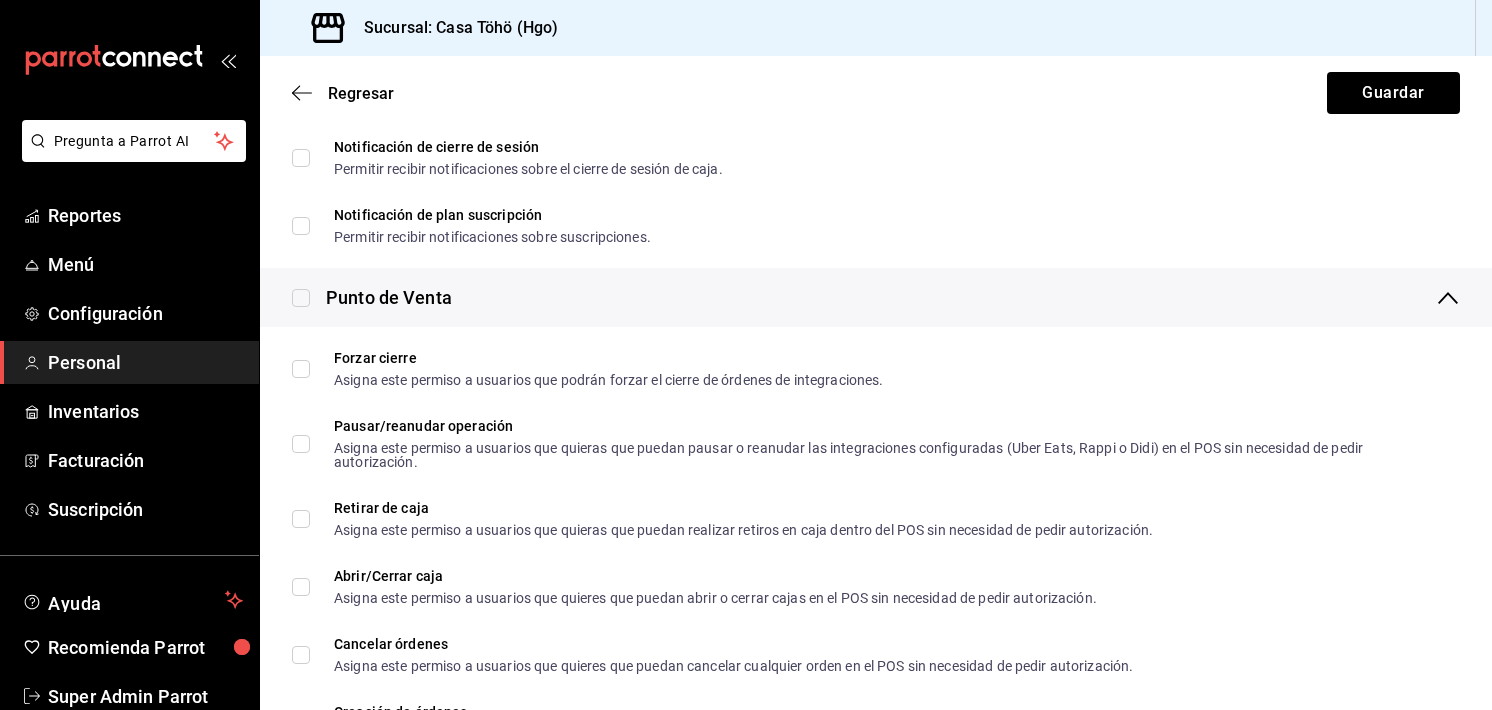 scroll, scrollTop: 1396, scrollLeft: 0, axis: vertical 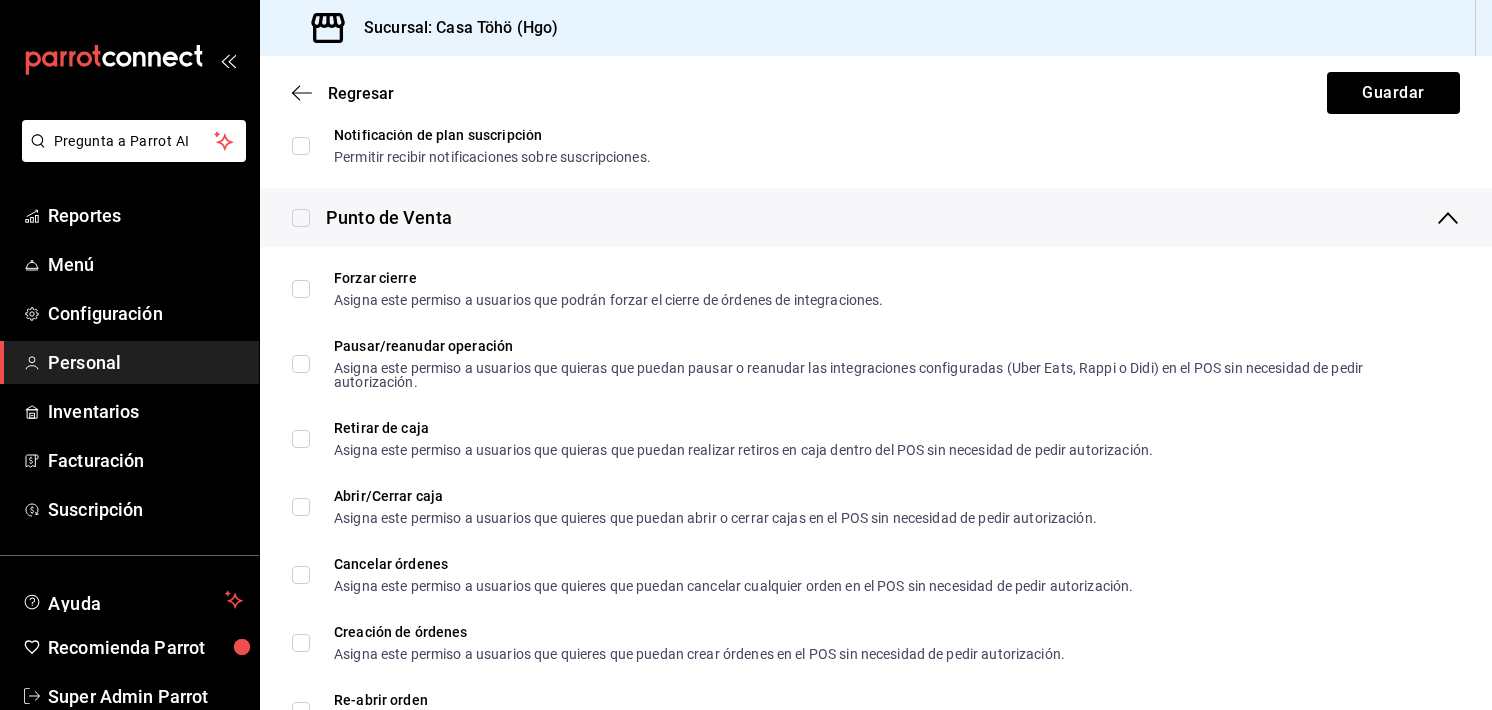 click on "Punto de Venta" at bounding box center (876, 217) 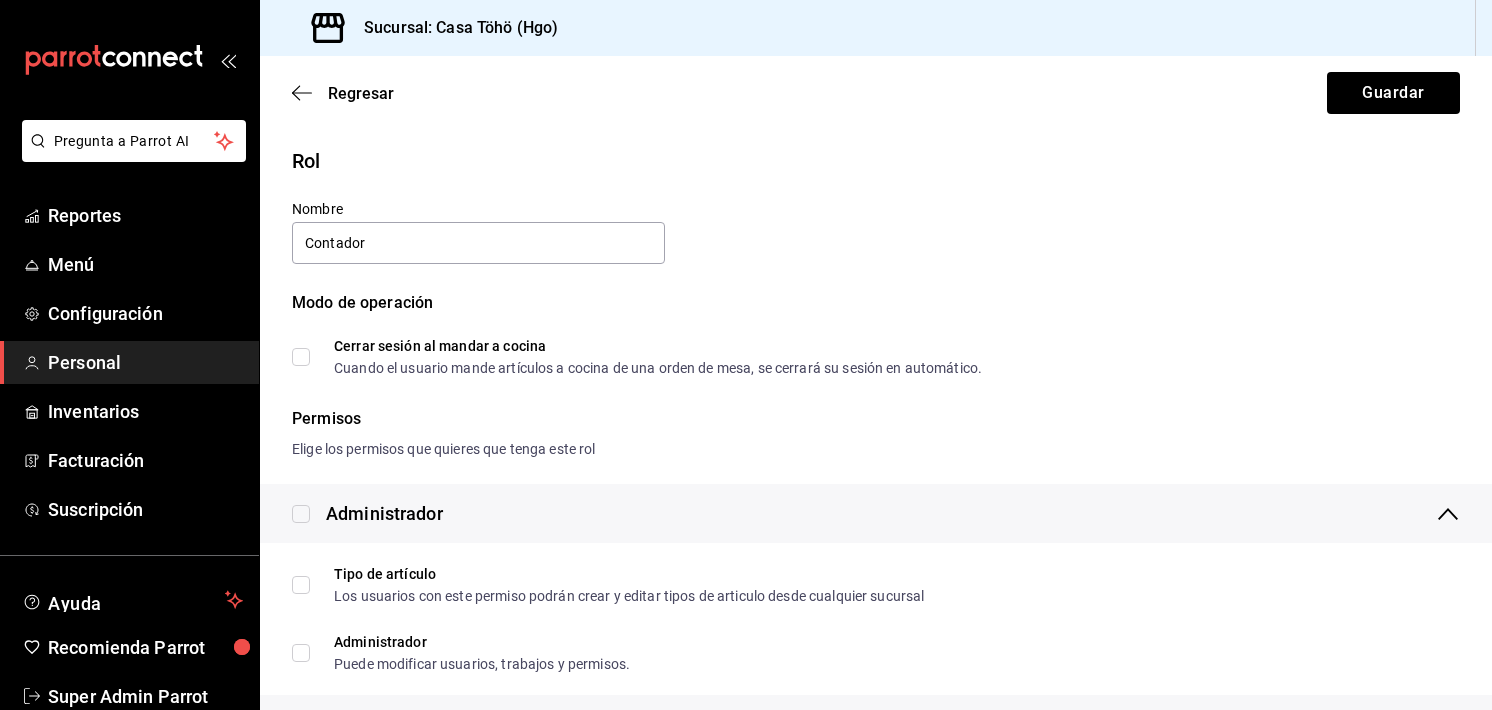 scroll, scrollTop: 0, scrollLeft: 0, axis: both 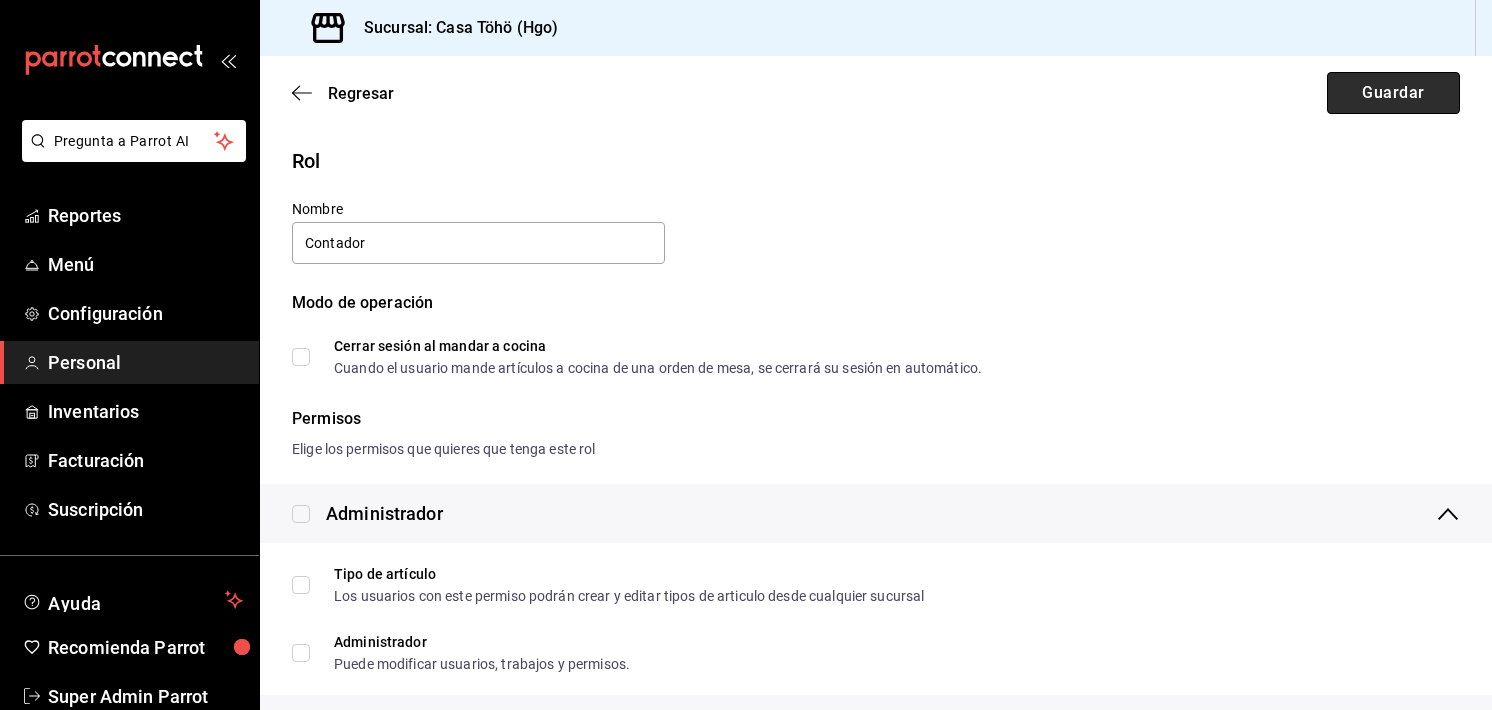 click on "Guardar" at bounding box center (1393, 93) 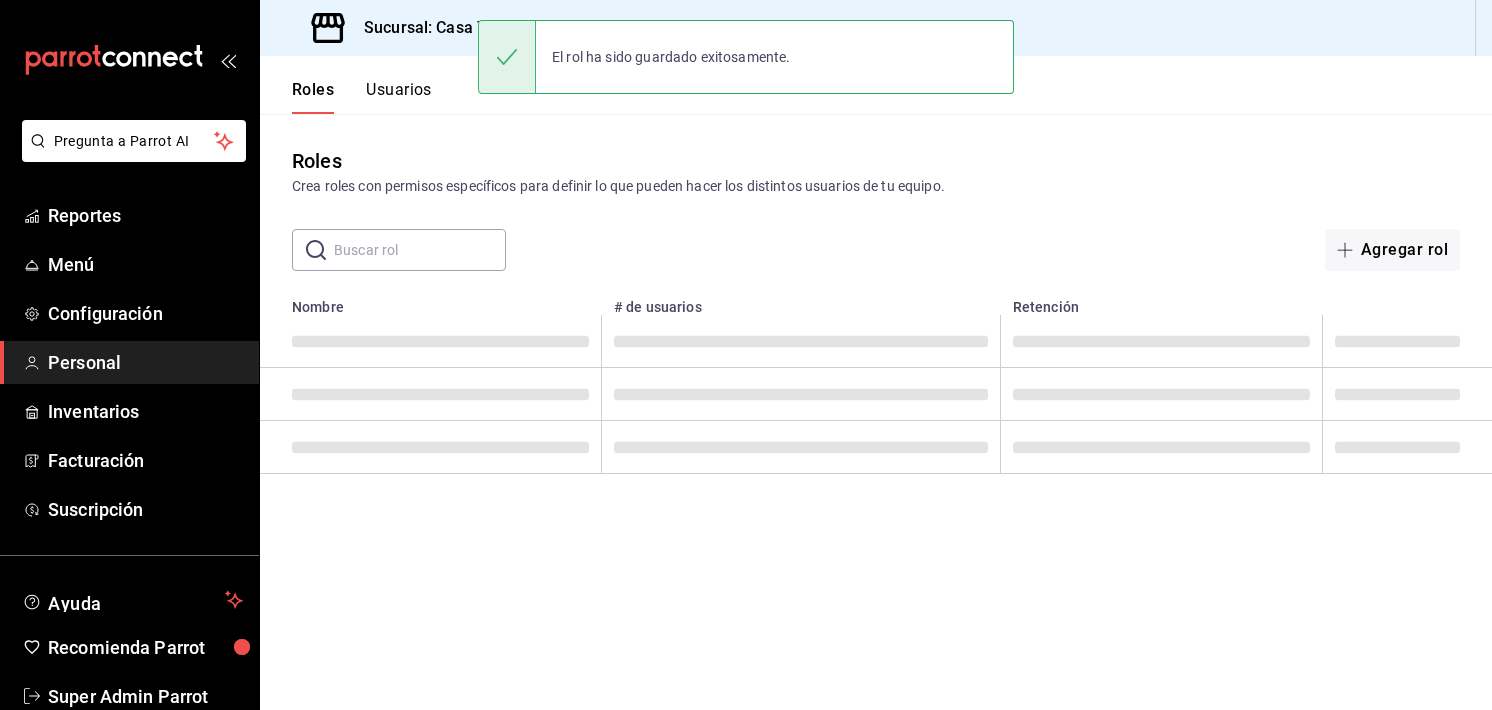 scroll, scrollTop: 0, scrollLeft: 0, axis: both 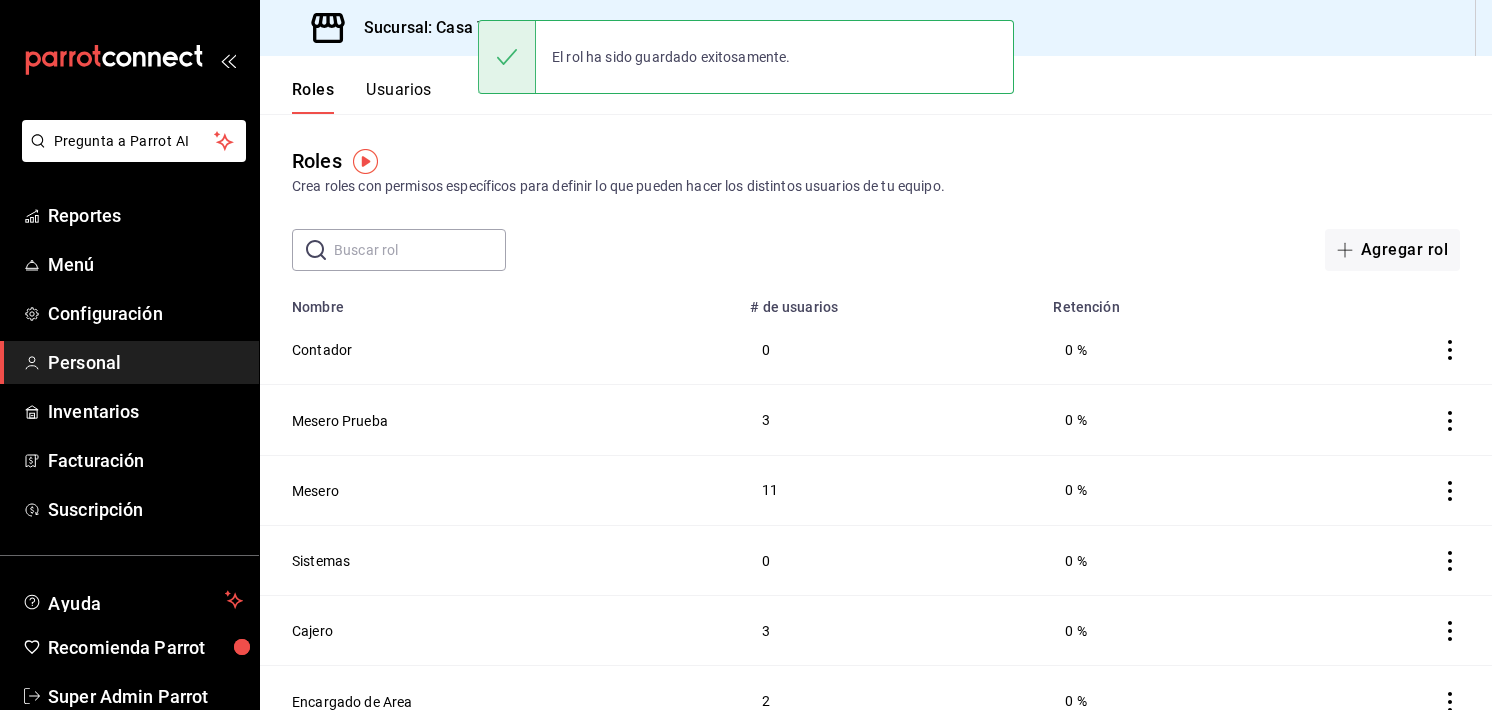 click on "Usuarios" at bounding box center (399, 97) 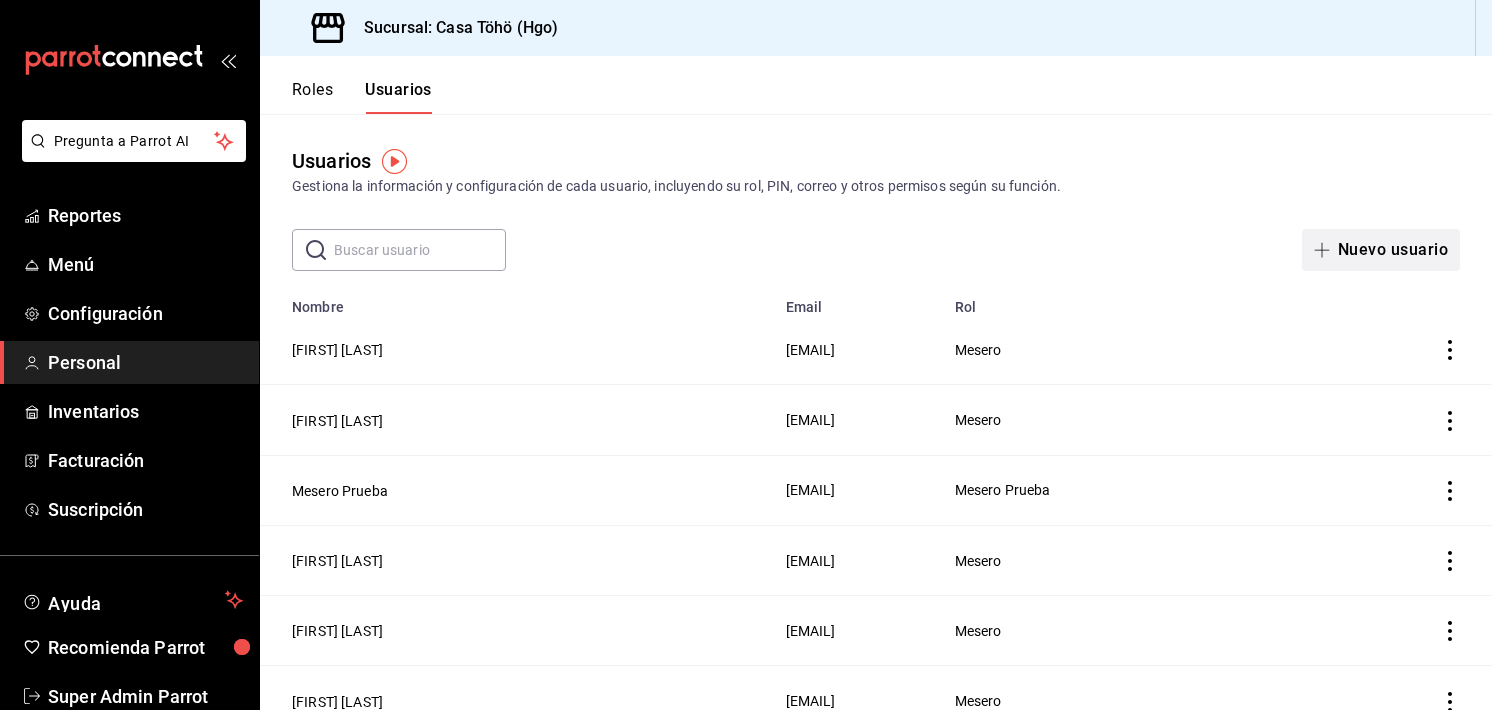 click on "Nuevo usuario" at bounding box center (1381, 250) 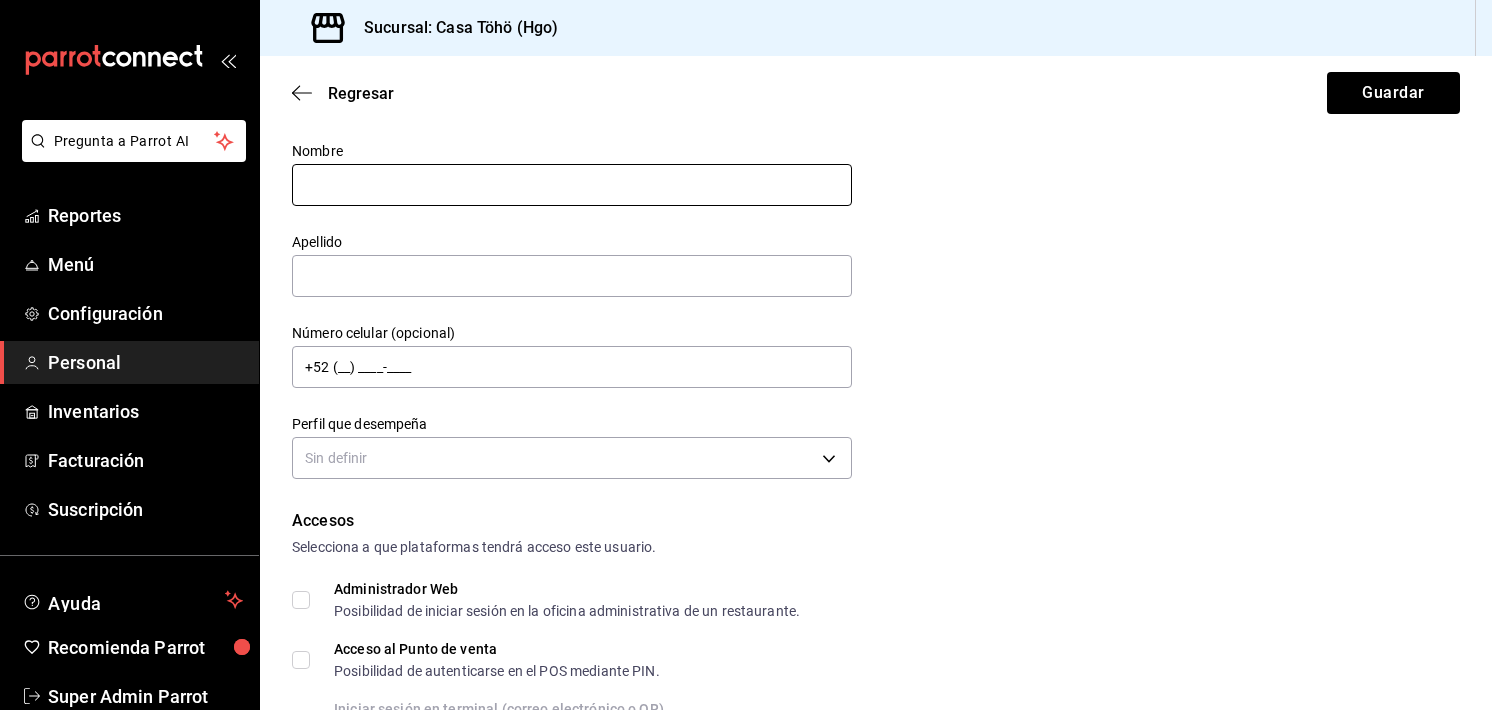 scroll, scrollTop: 0, scrollLeft: 0, axis: both 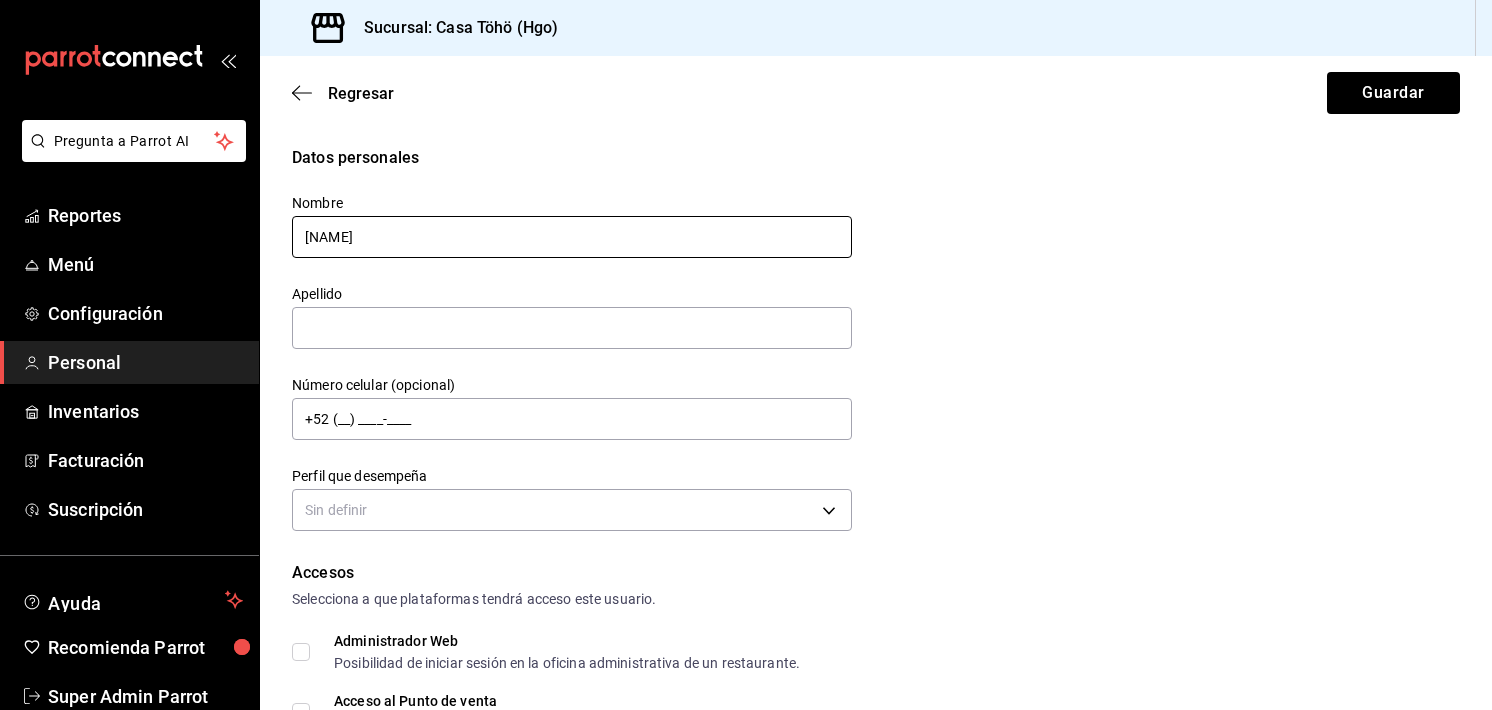 type on "[NAME]" 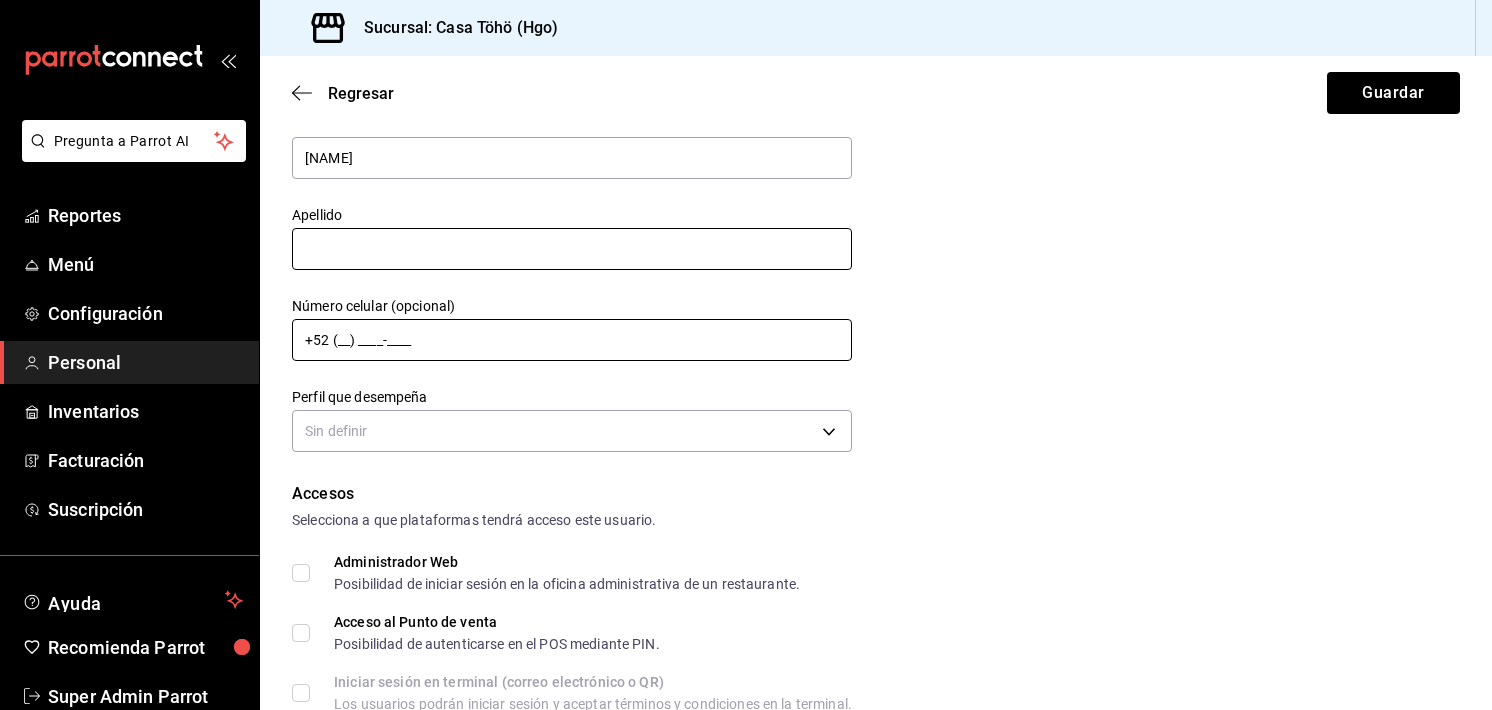 scroll, scrollTop: 80, scrollLeft: 0, axis: vertical 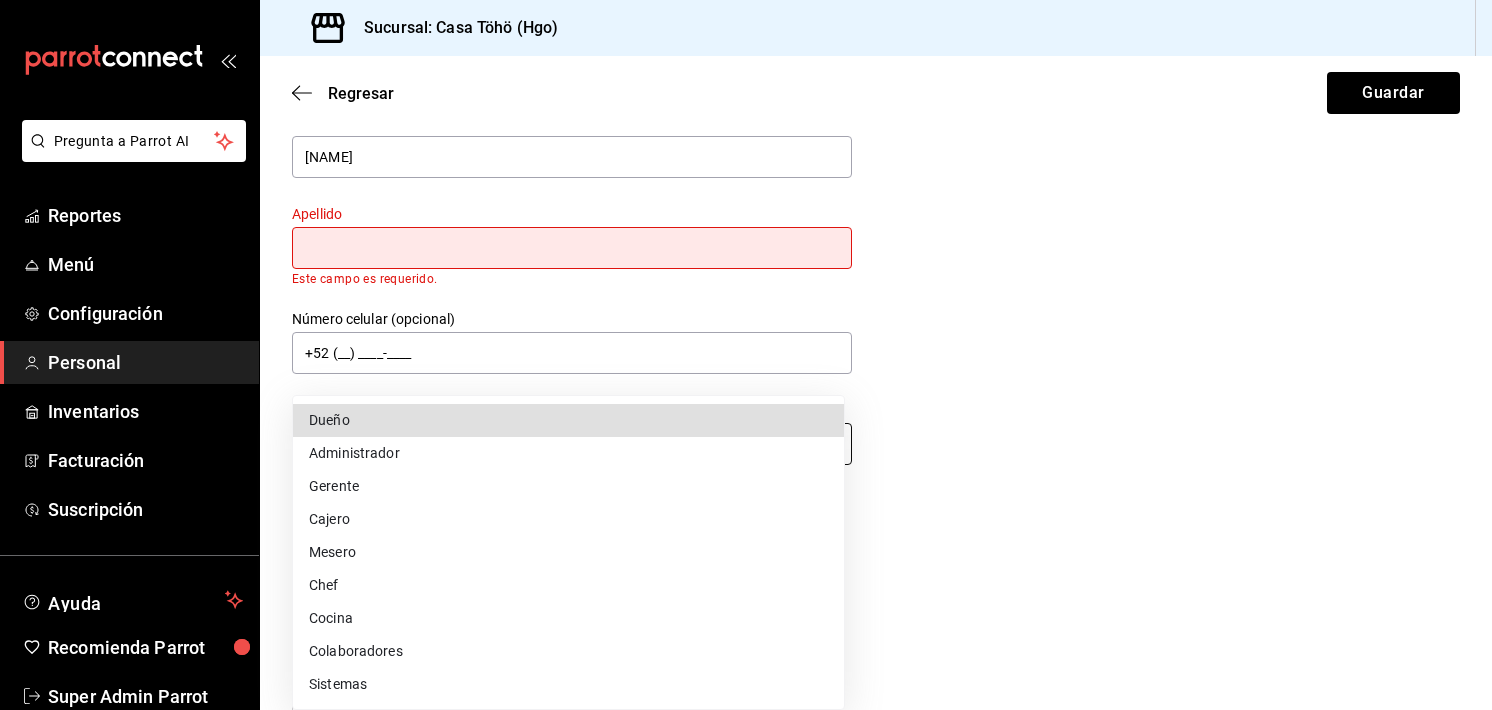 click on "Datos personales Nombre [FIRST] Apellido Este campo es requerido. Número celular (opcional) +52 (__) ____-____ Perfil que desempeña Sin definir Accesos Selecciona a que plataformas tendrá acceso este usuario. Administrador Web Posibilidad de iniciar sesión en la oficina administrativa de un restaurante.  Acceso al Punto de venta Posibilidad de autenticarse en el POS mediante PIN.  Iniciar sesión en terminal (correo electrónico o QR) Los usuarios podrán iniciar sesión y aceptar términos y condiciones en la terminal. Acceso uso de terminal Los usuarios podrán acceder y utilizar la terminal para visualizar y procesar pagos de sus órdenes. Correo electrónico Se volverá obligatorio al tener ciertos accesos activados. Contraseña Contraseña Repetir contraseña PIN Validar PIN" at bounding box center [746, 355] 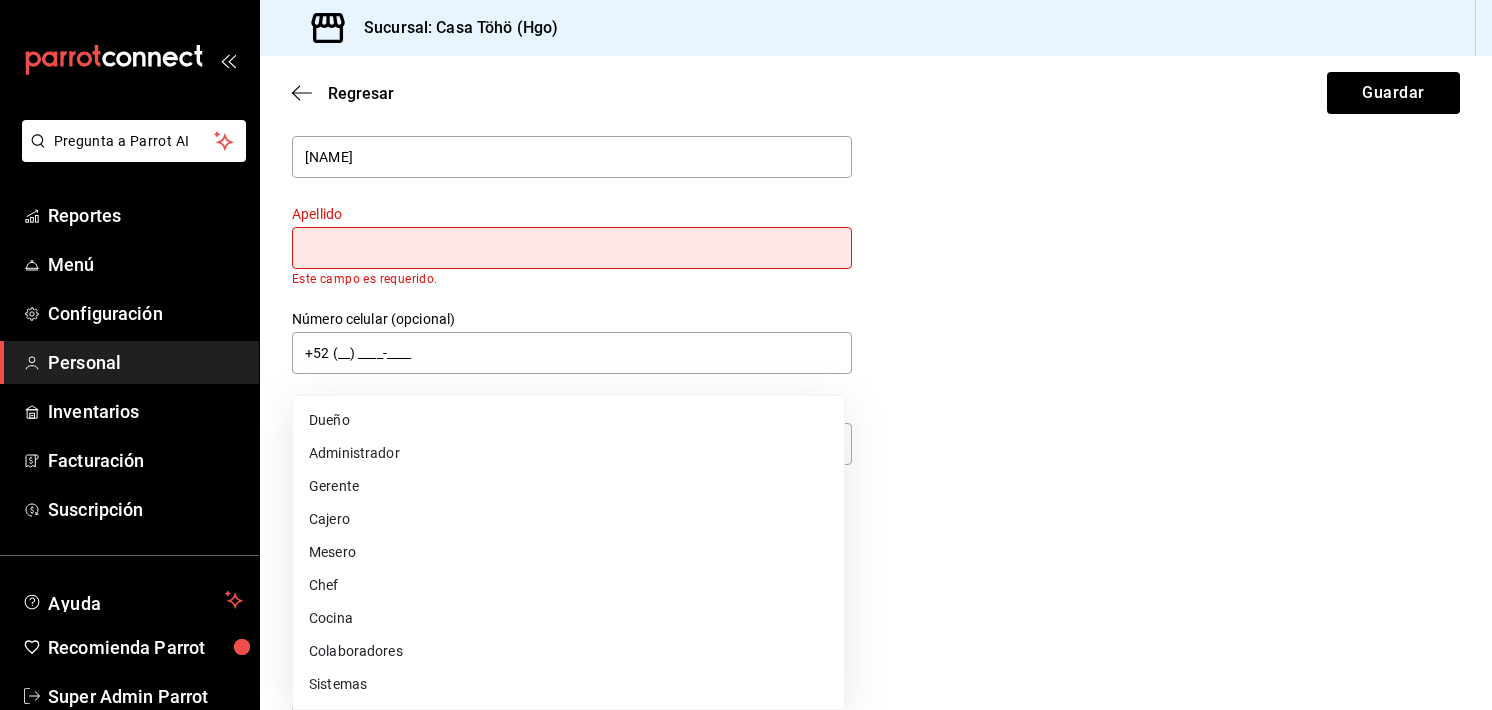 click on "Administrador" at bounding box center (568, 453) 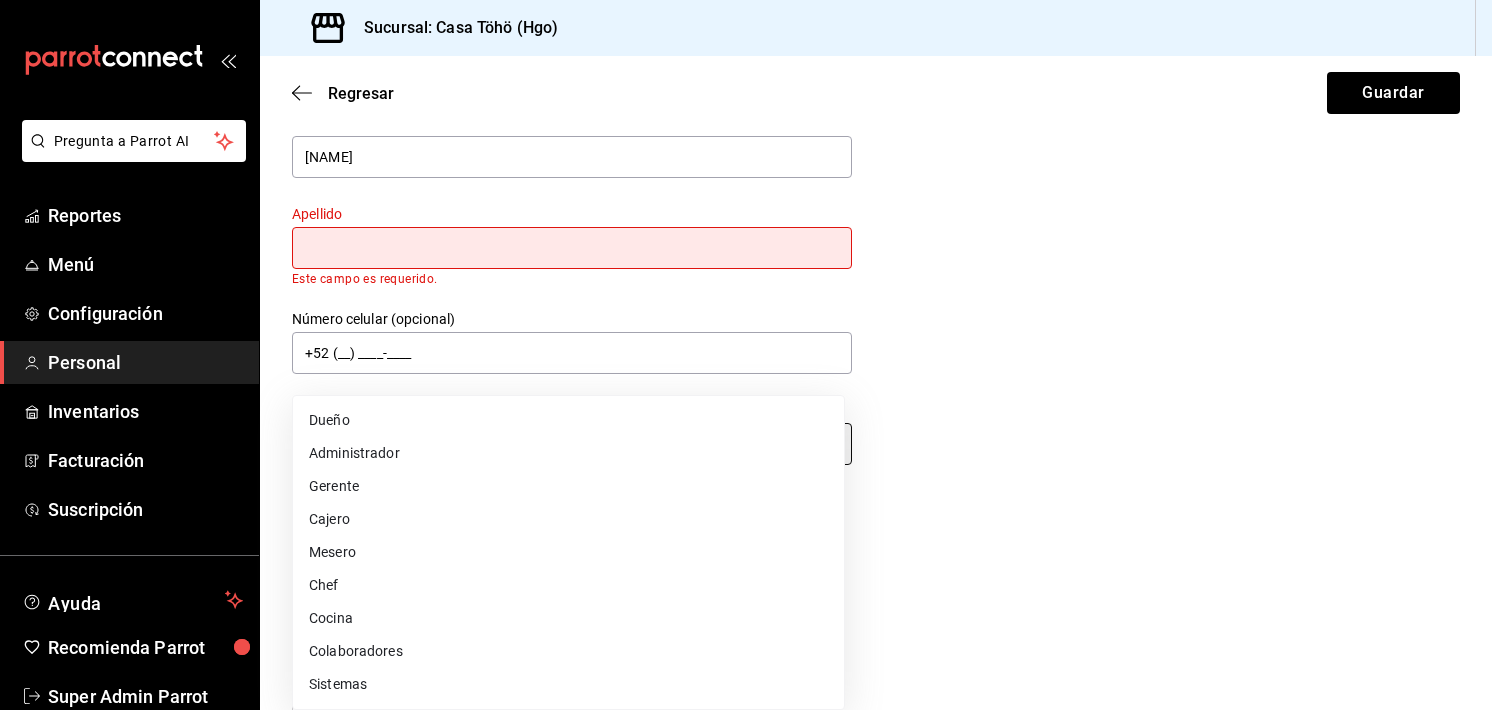 type on "ADMIN" 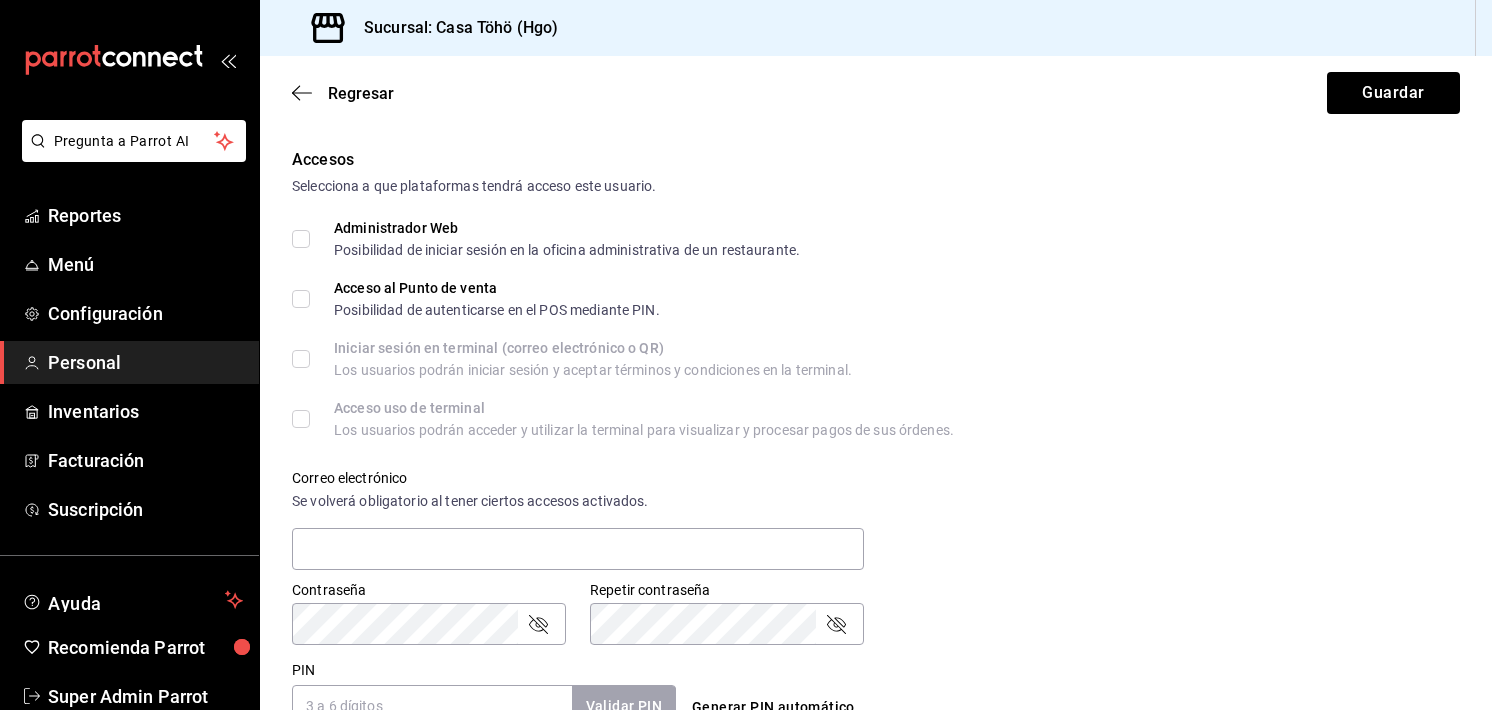 scroll, scrollTop: 432, scrollLeft: 0, axis: vertical 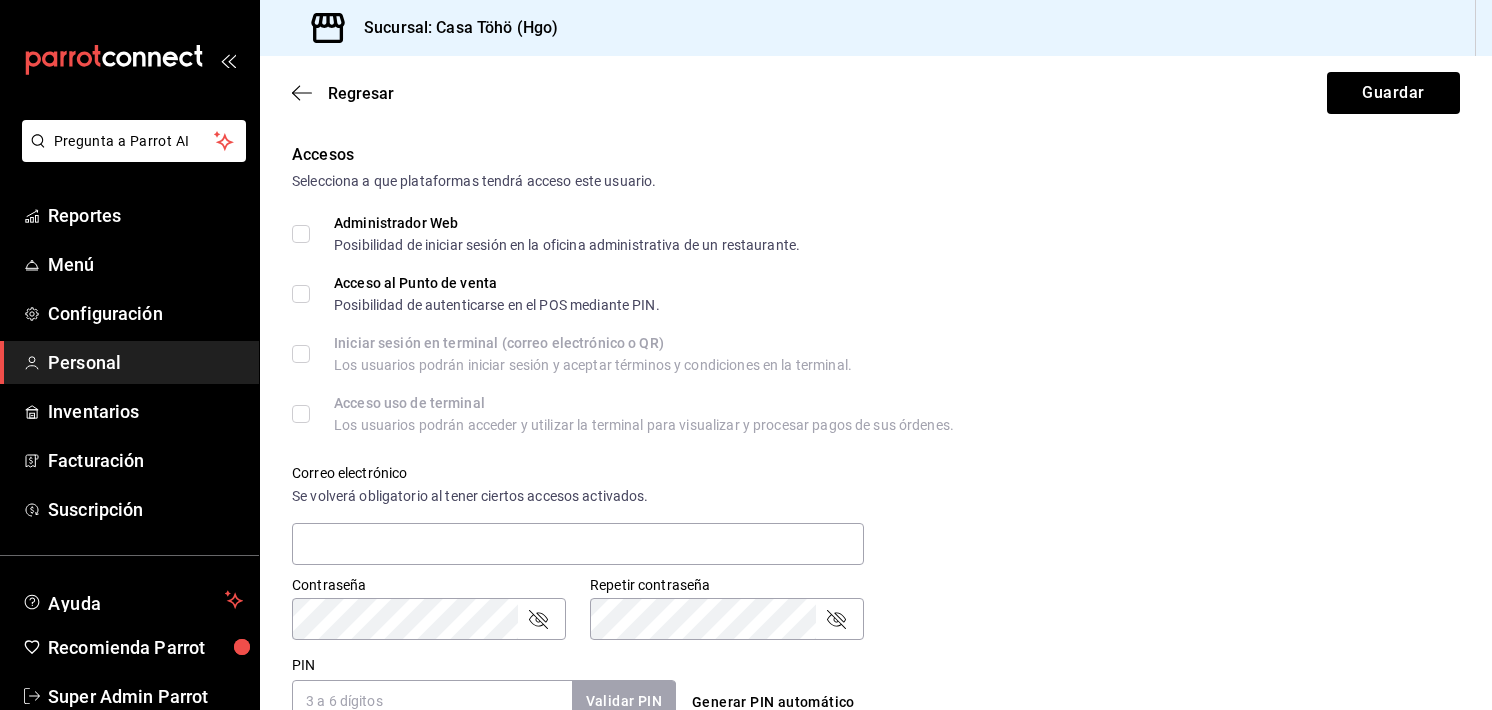 drag, startPoint x: 299, startPoint y: 229, endPoint x: 424, endPoint y: 381, distance: 196.79684 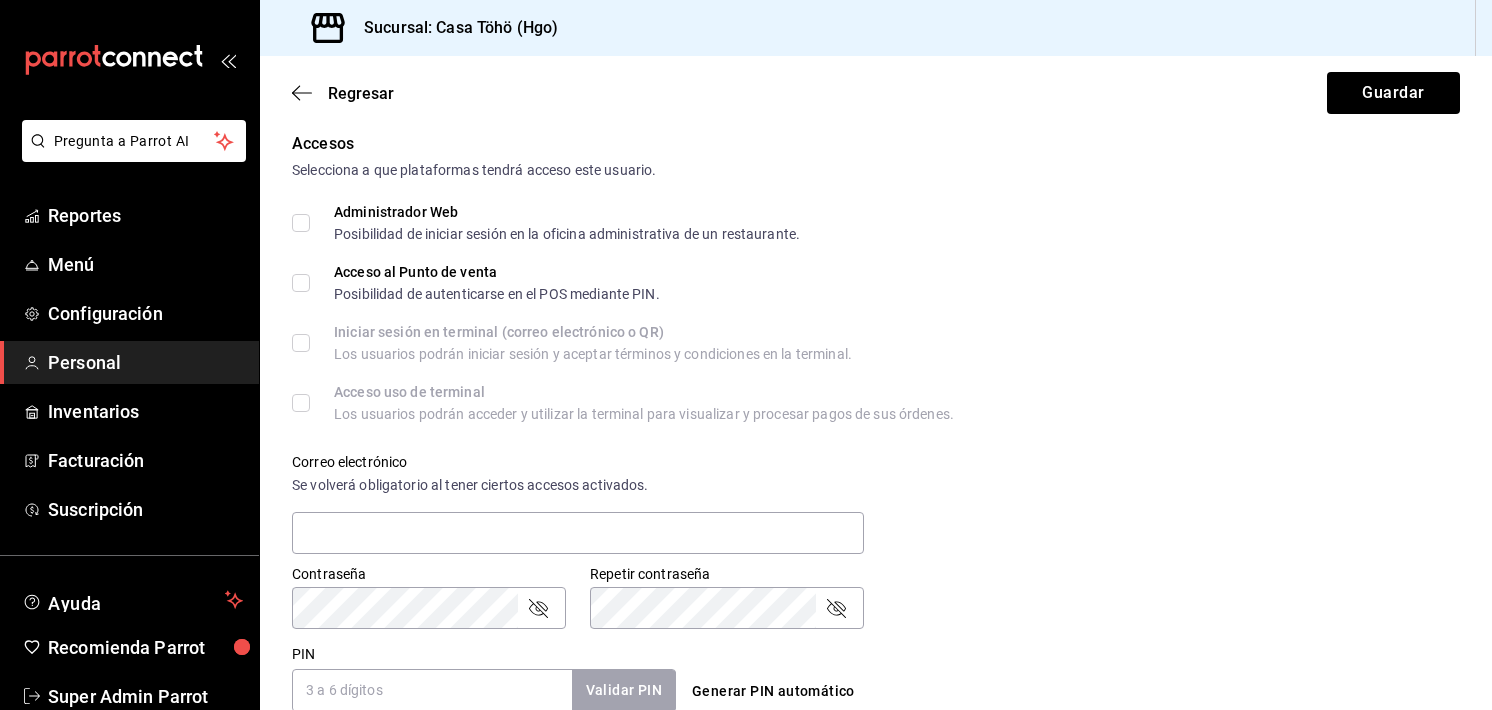 click on "Administrador Web Posibilidad de iniciar sesión en la oficina administrativa de un restaurante." at bounding box center [555, 223] 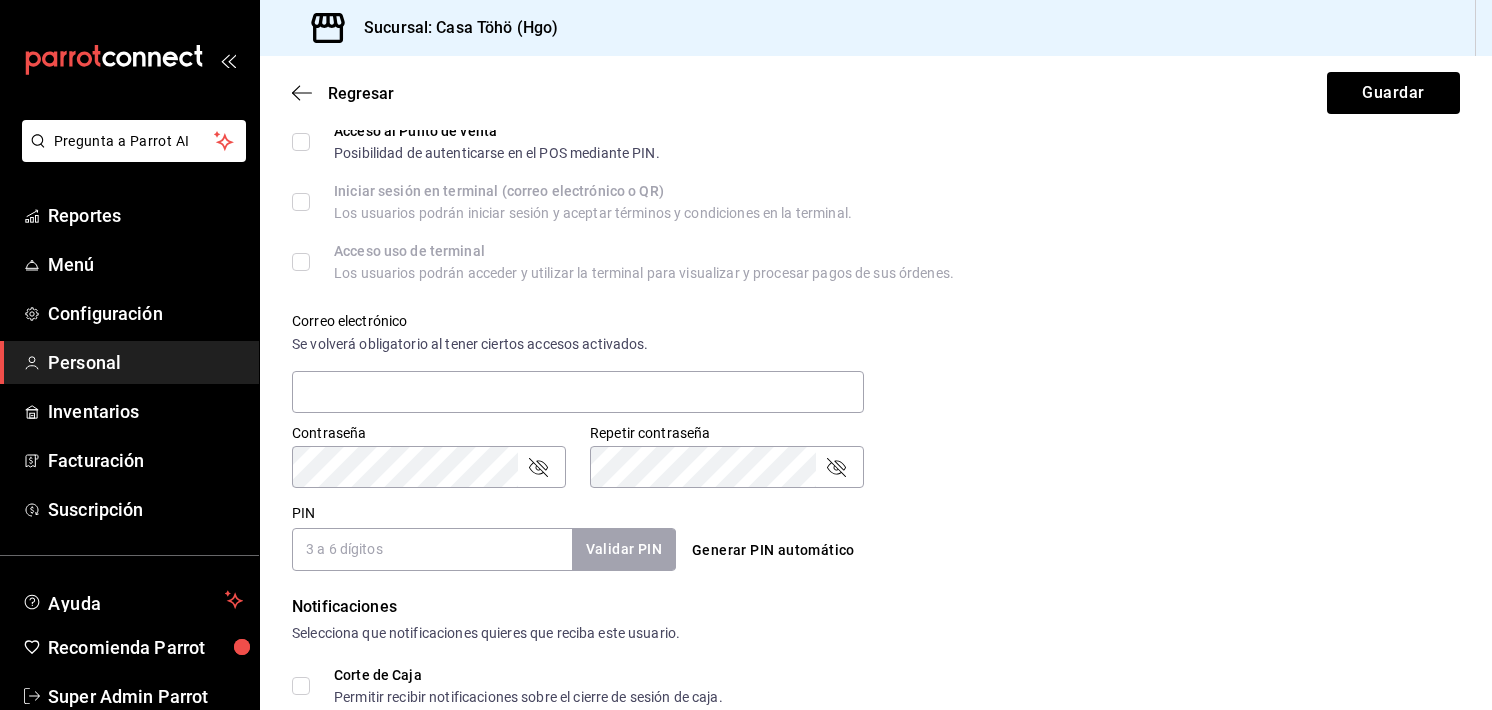 scroll, scrollTop: 600, scrollLeft: 0, axis: vertical 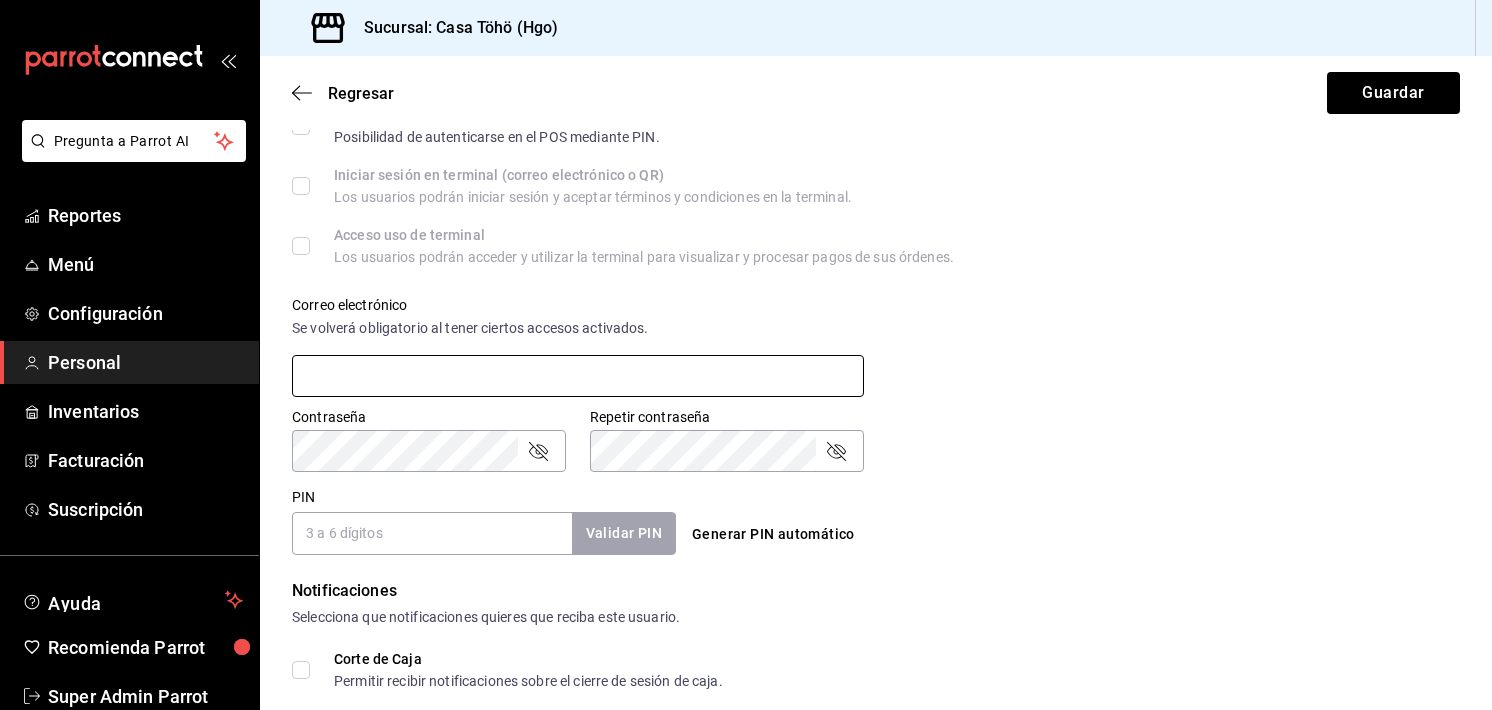 click at bounding box center (578, 376) 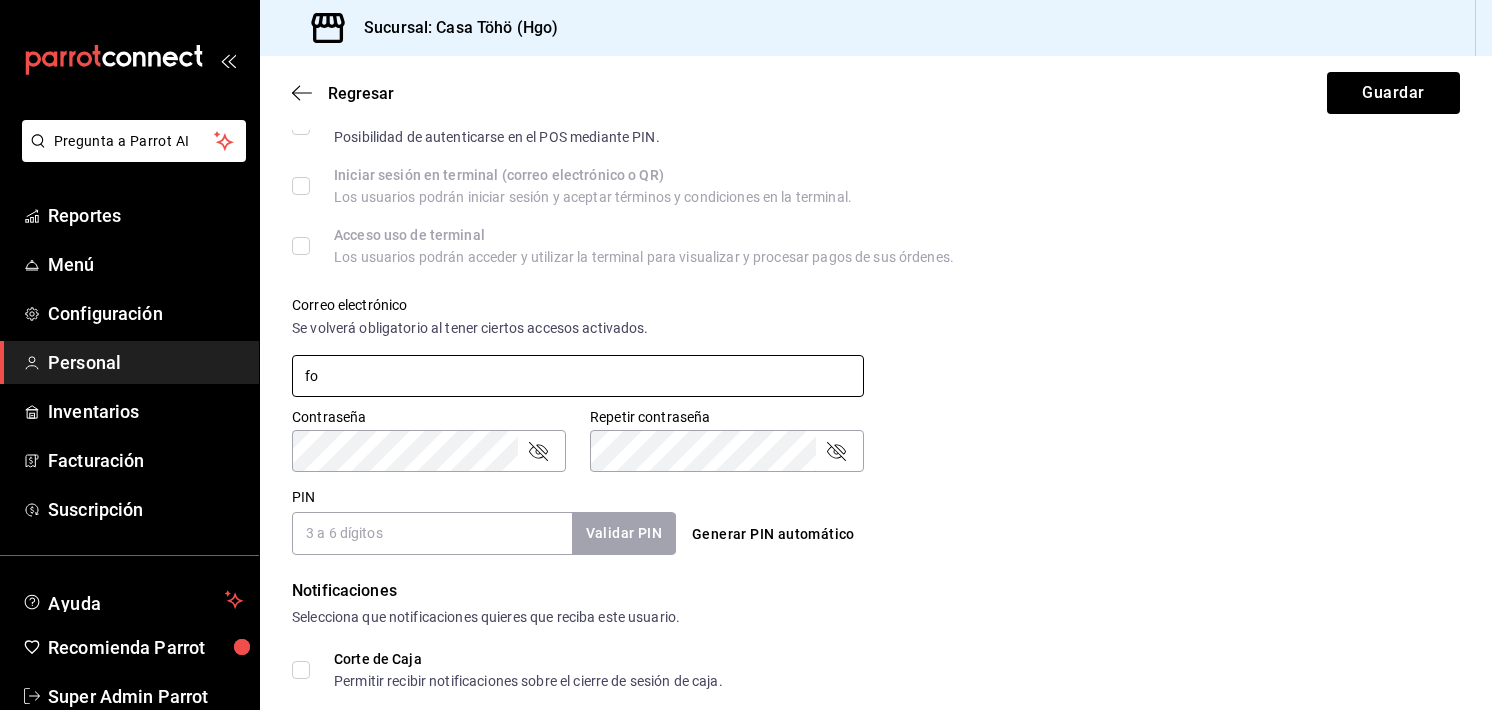 type on "f" 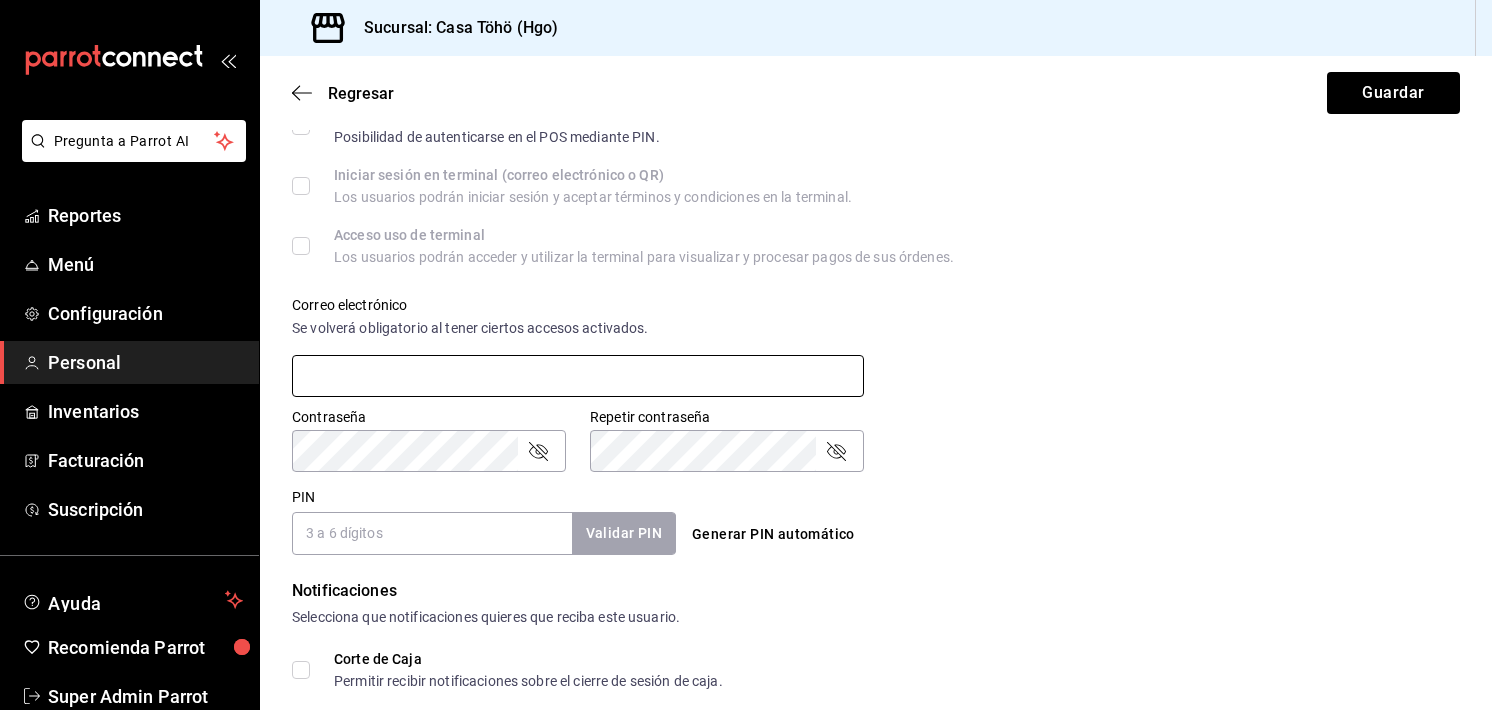 type on "c" 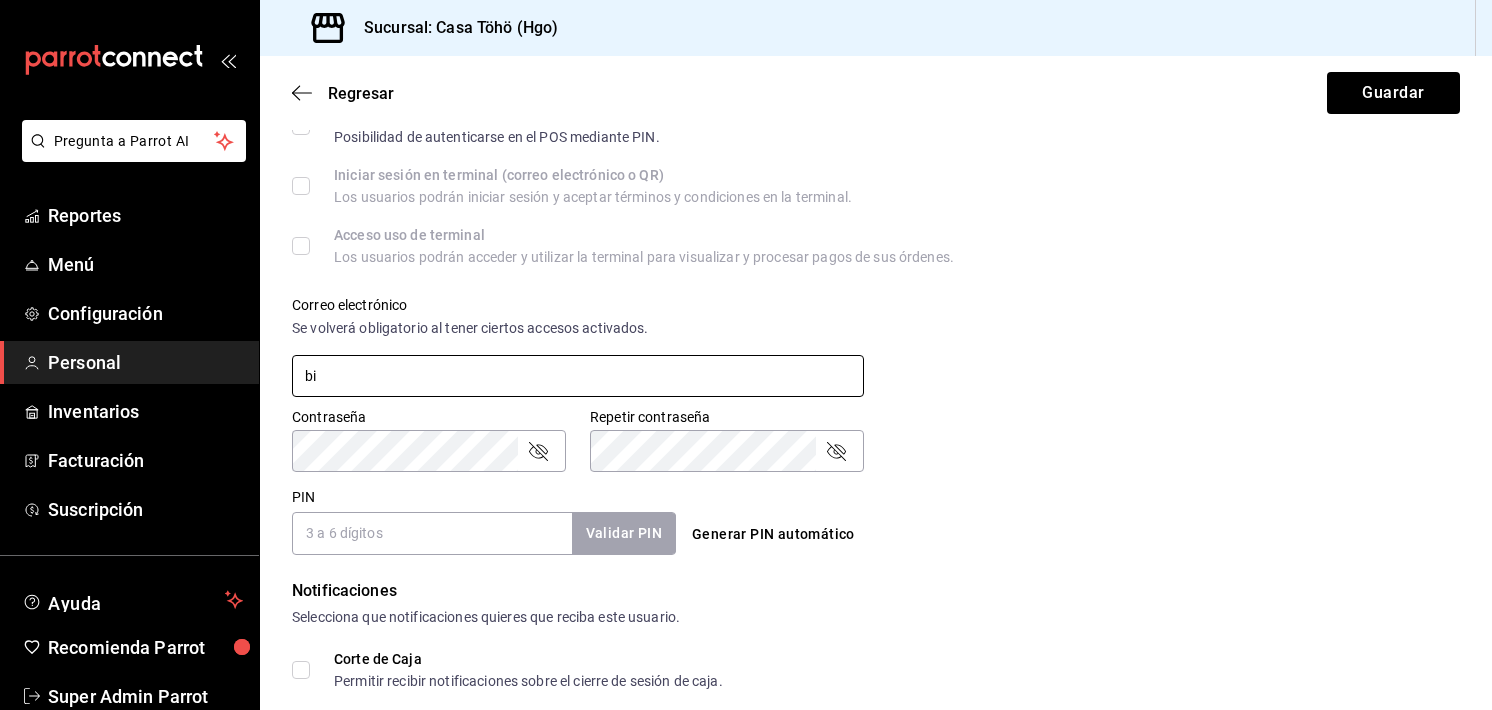 type on "b" 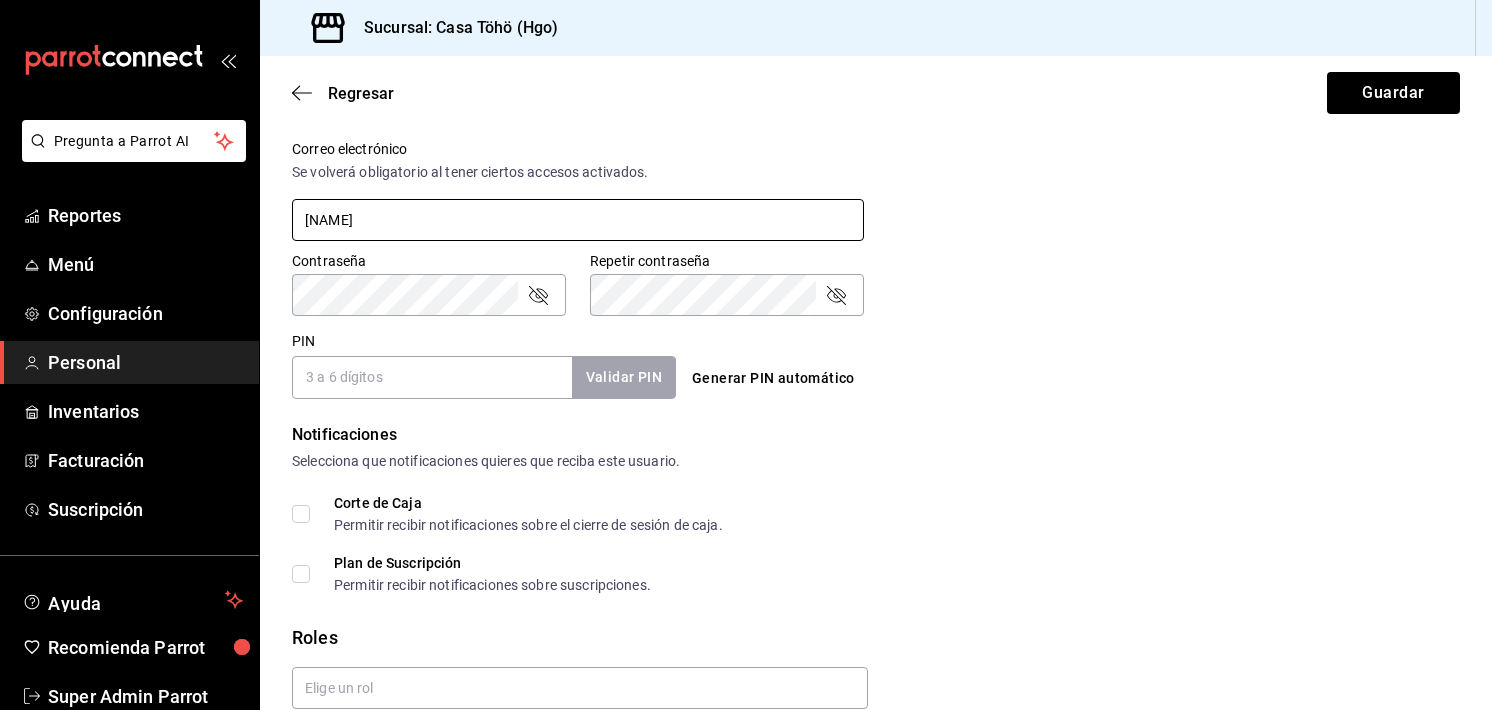 scroll, scrollTop: 755, scrollLeft: 0, axis: vertical 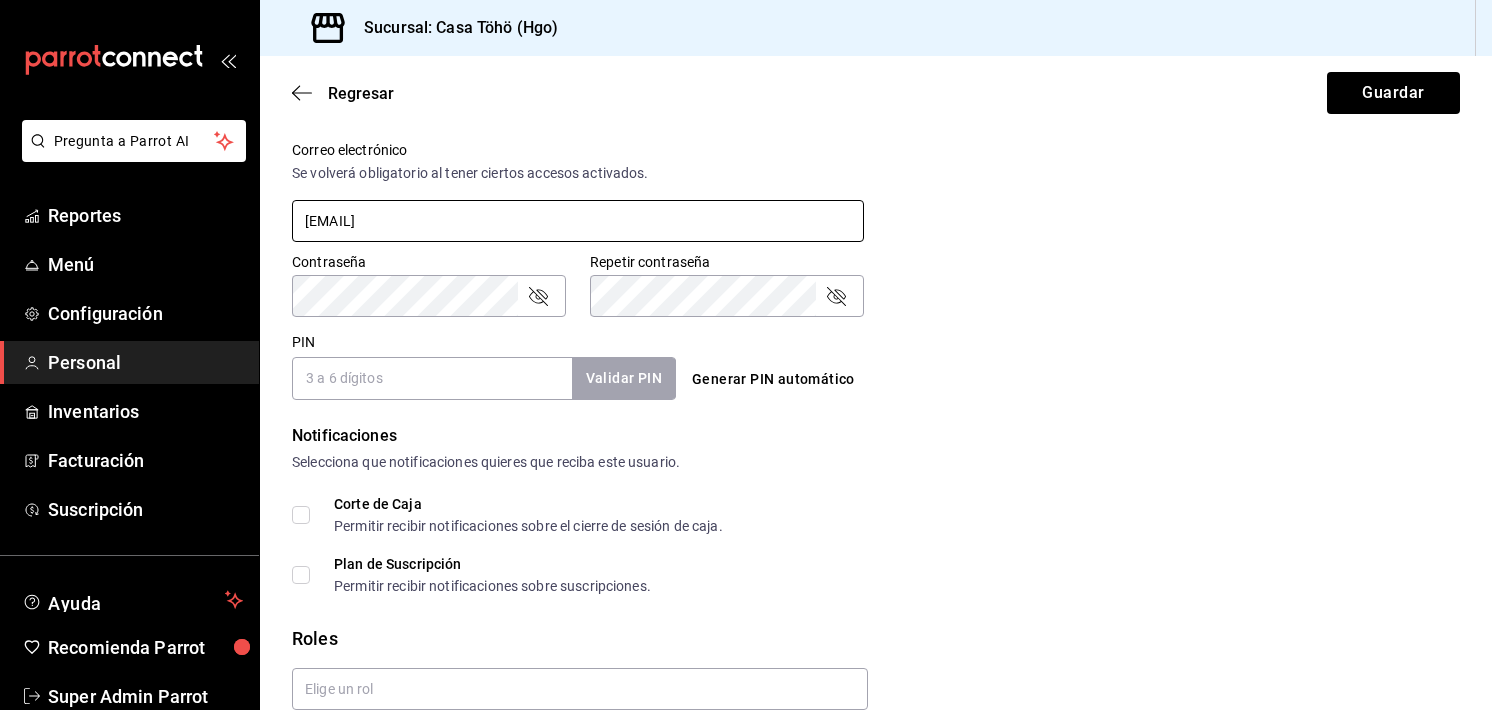 click on "[EMAIL]" at bounding box center [578, 221] 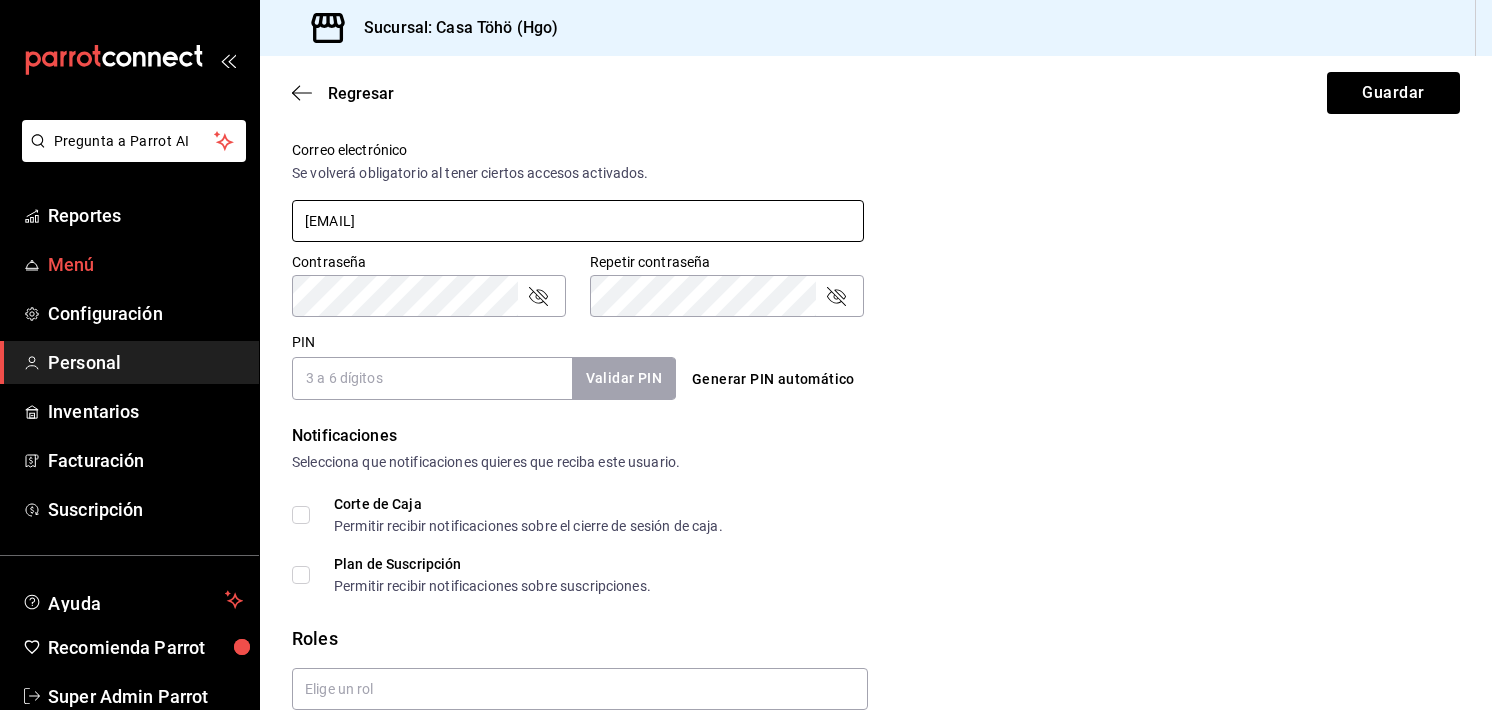type on "[EMAIL]" 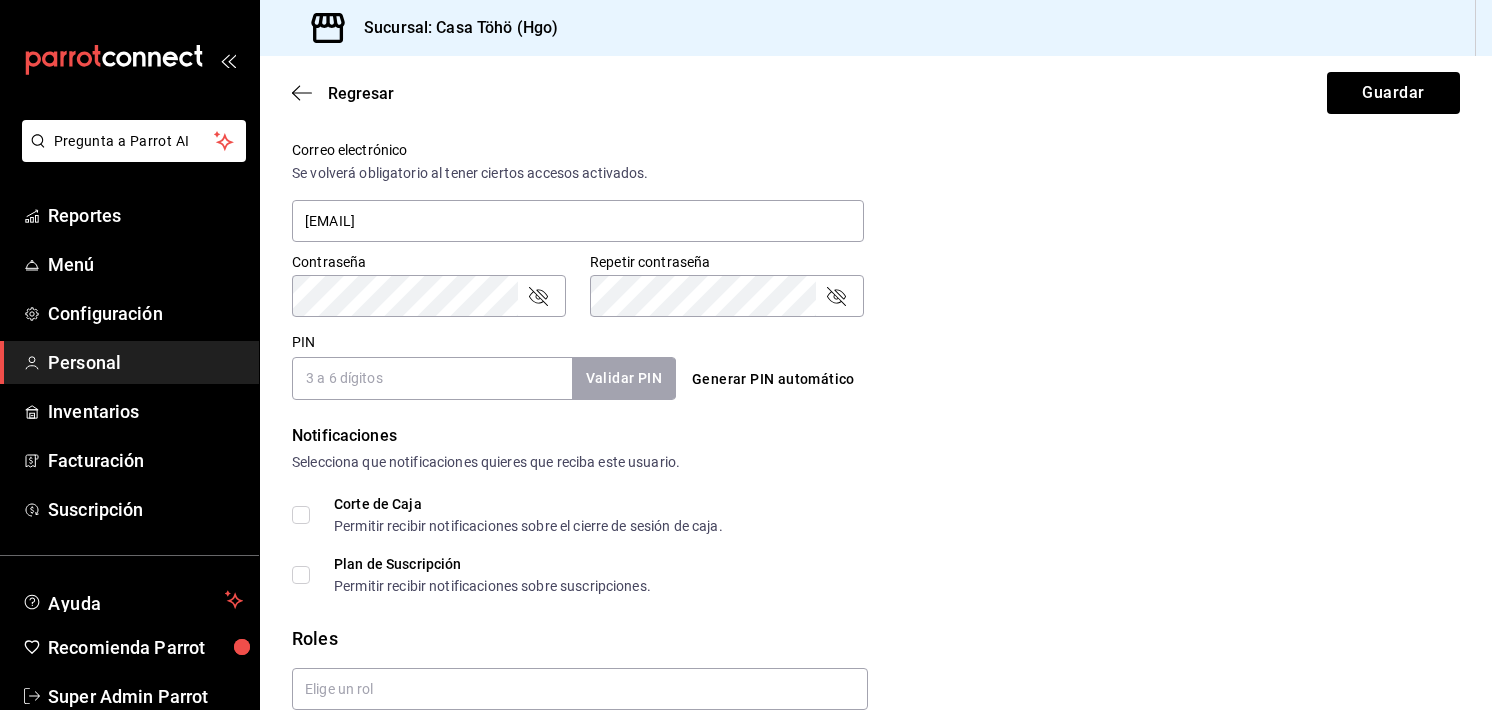 click on "Contraseña Contraseña Repetir contraseña Repetir contraseña" at bounding box center (864, 273) 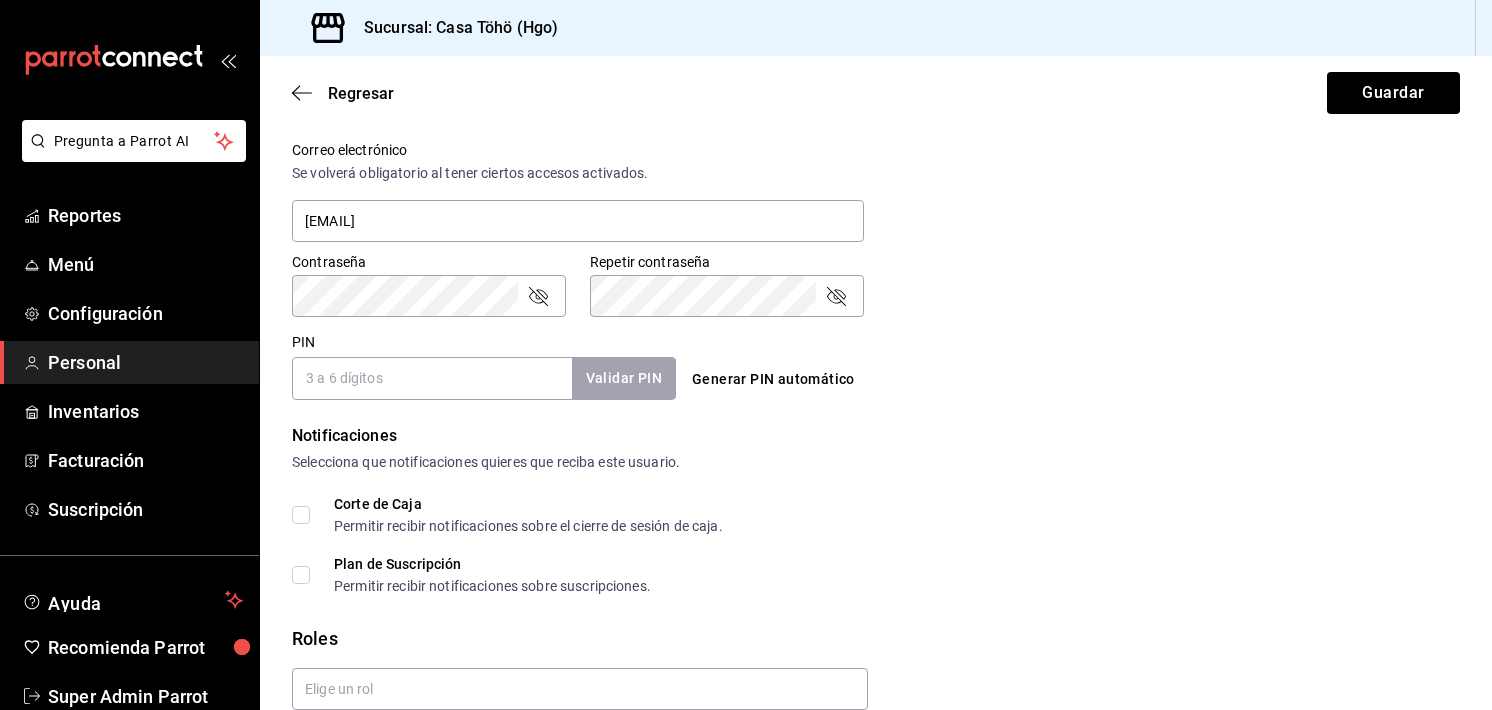 click 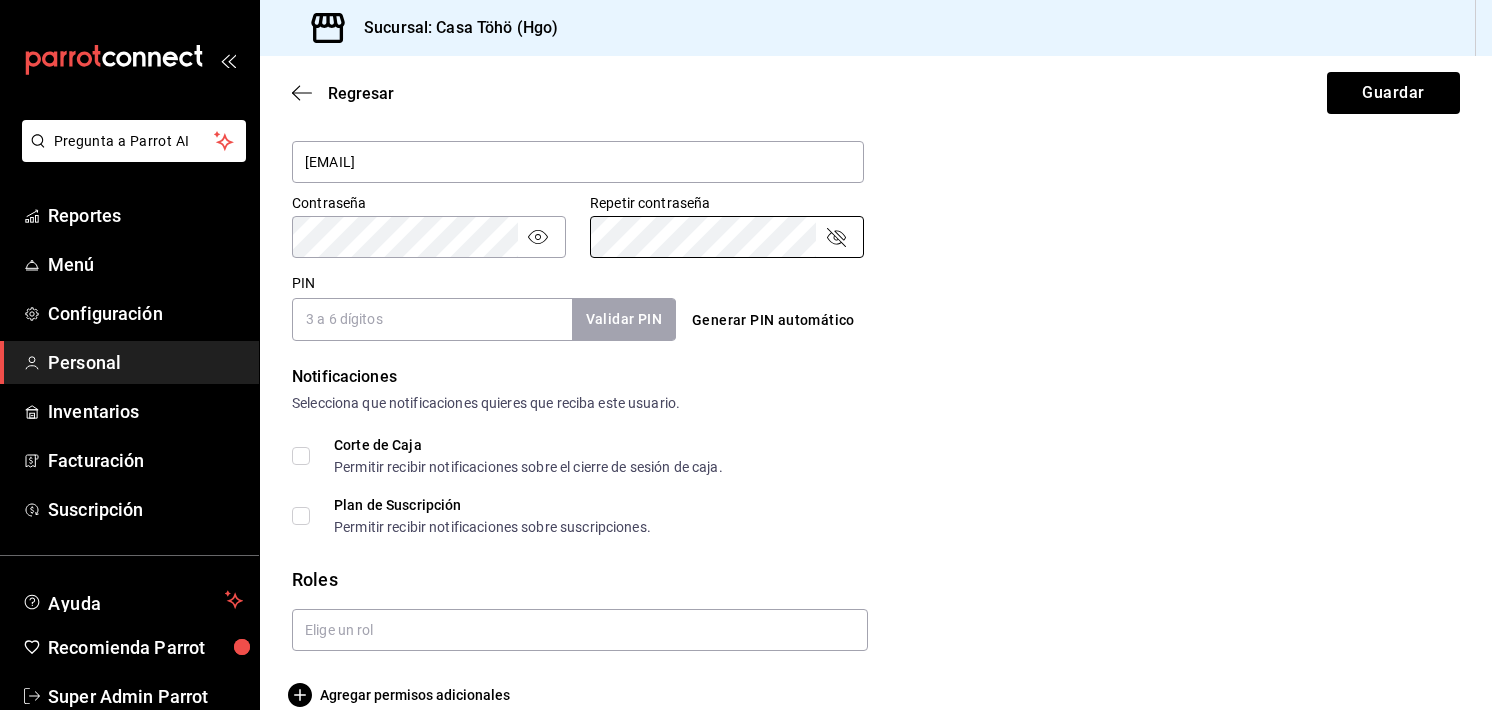 scroll, scrollTop: 843, scrollLeft: 0, axis: vertical 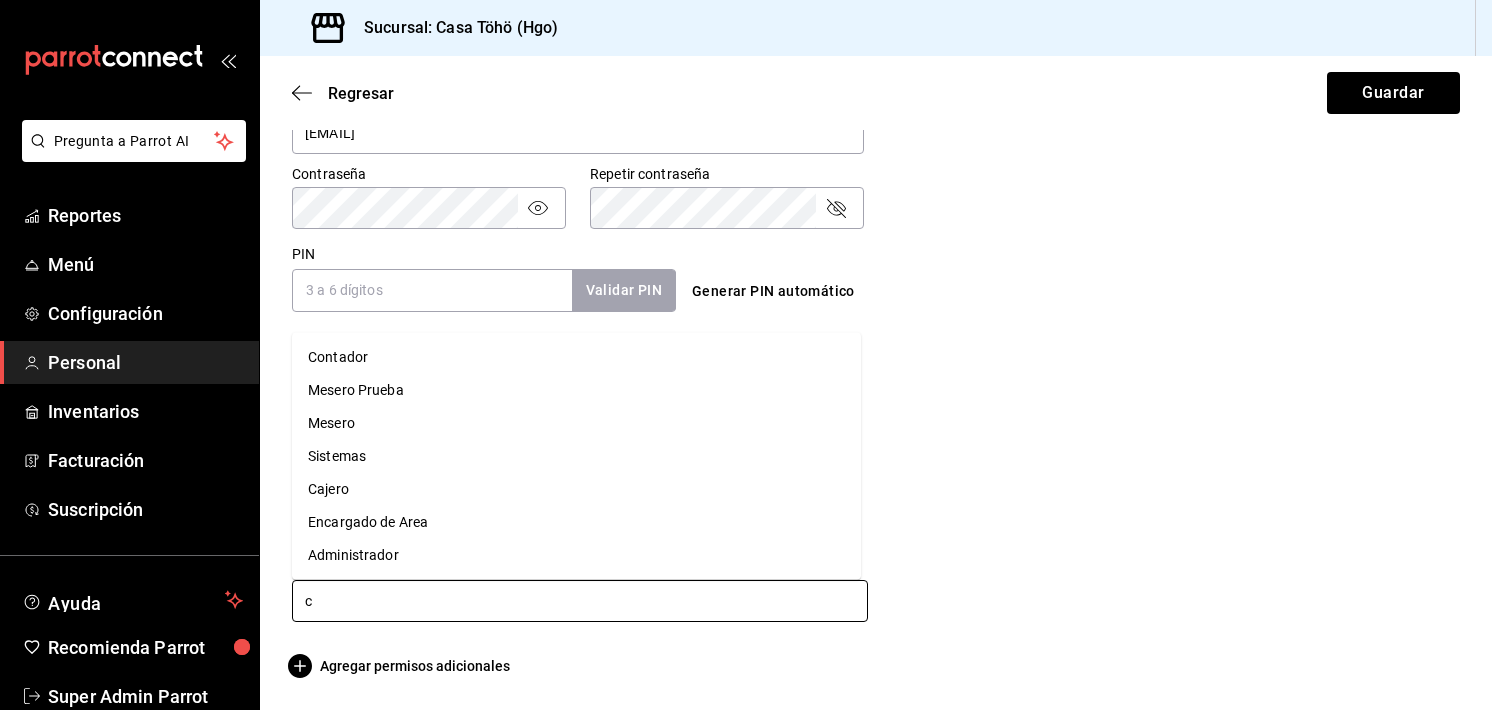 click on "c" at bounding box center (580, 601) 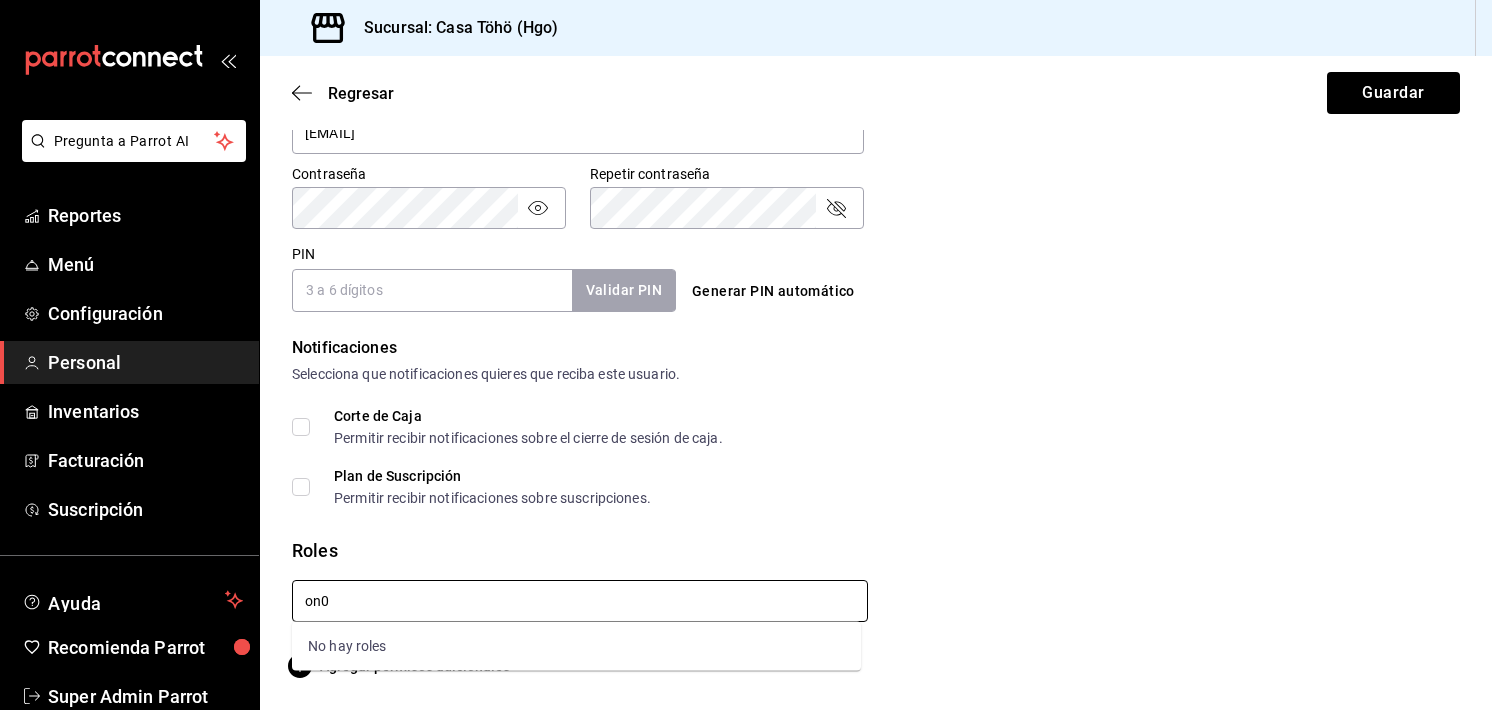 type on "on" 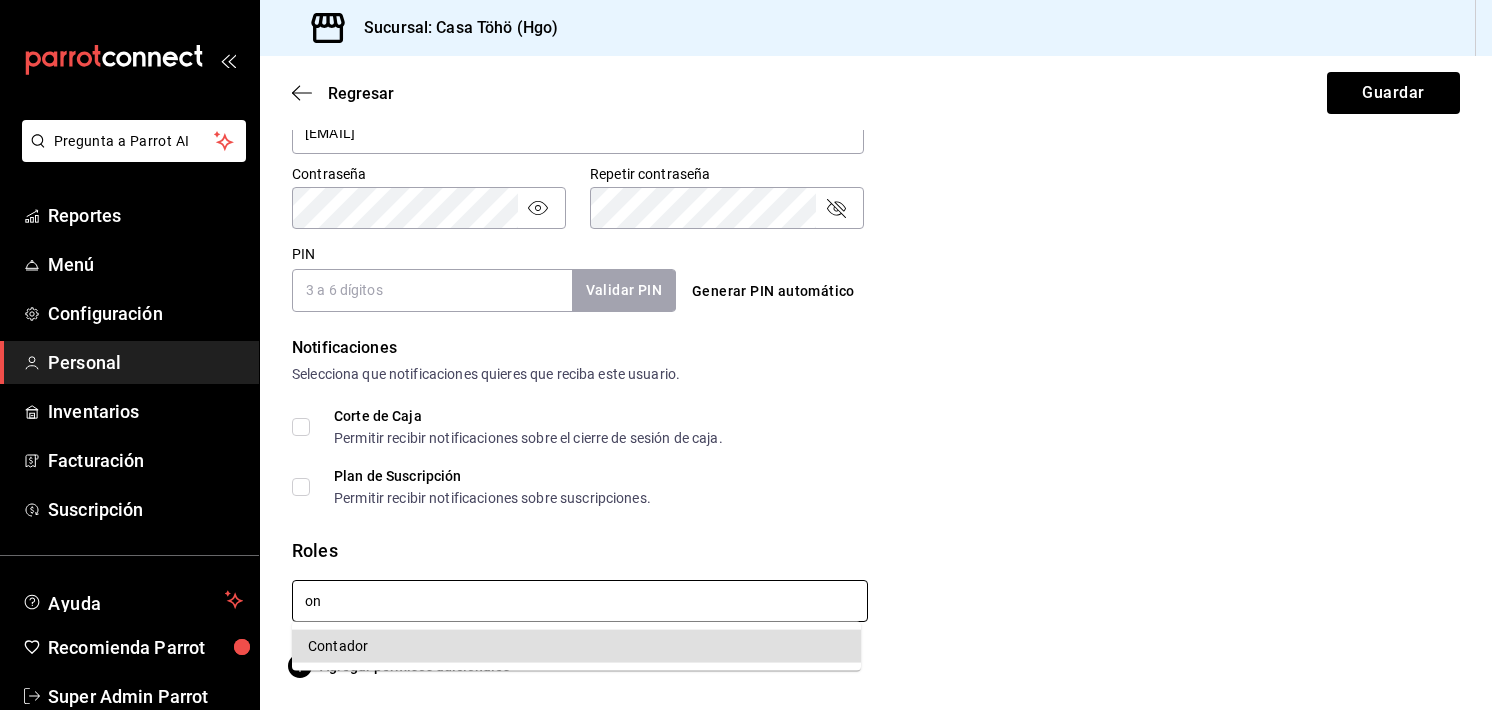 type 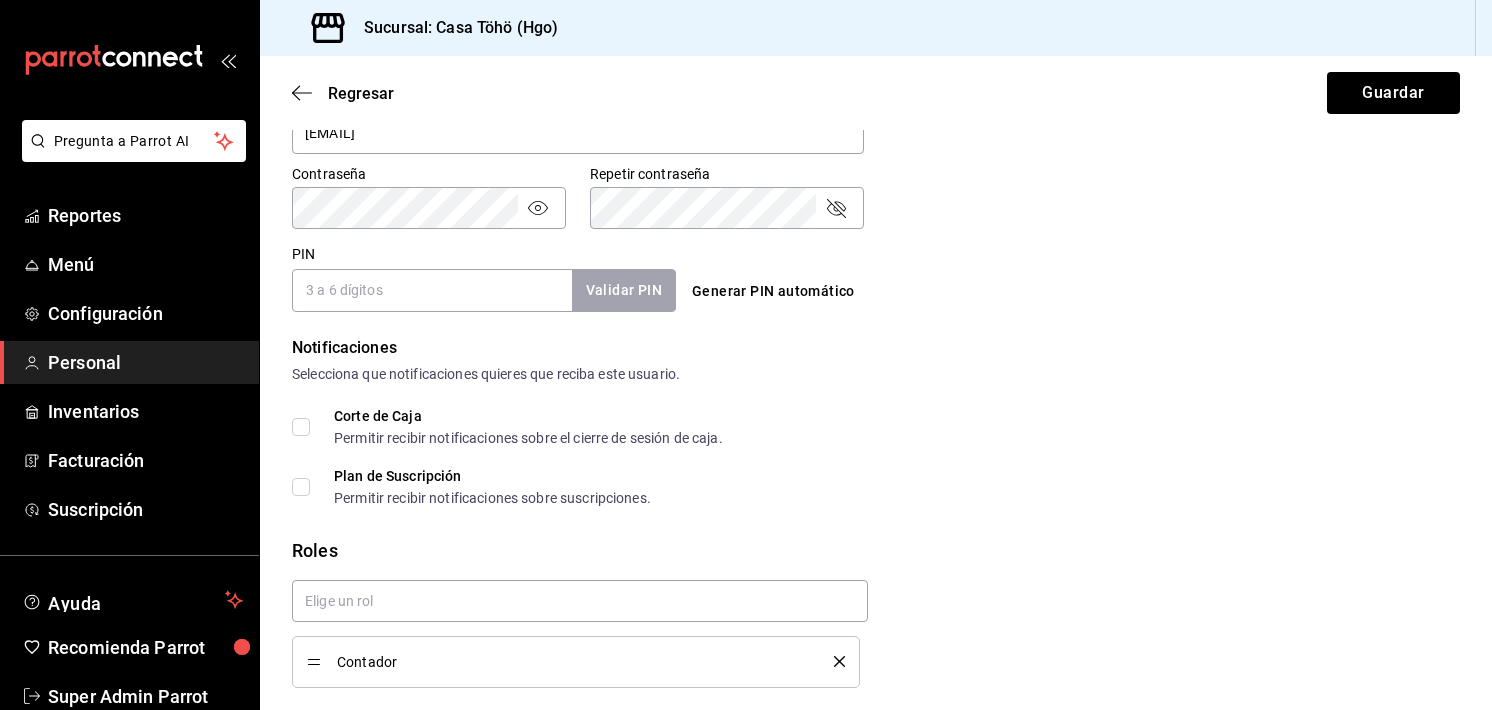 click on "Corte de Caja Permitir recibir notificaciones sobre el cierre de sesión de caja. Plan de Suscripción Permitir recibir notificaciones sobre suscripciones." at bounding box center [876, 457] 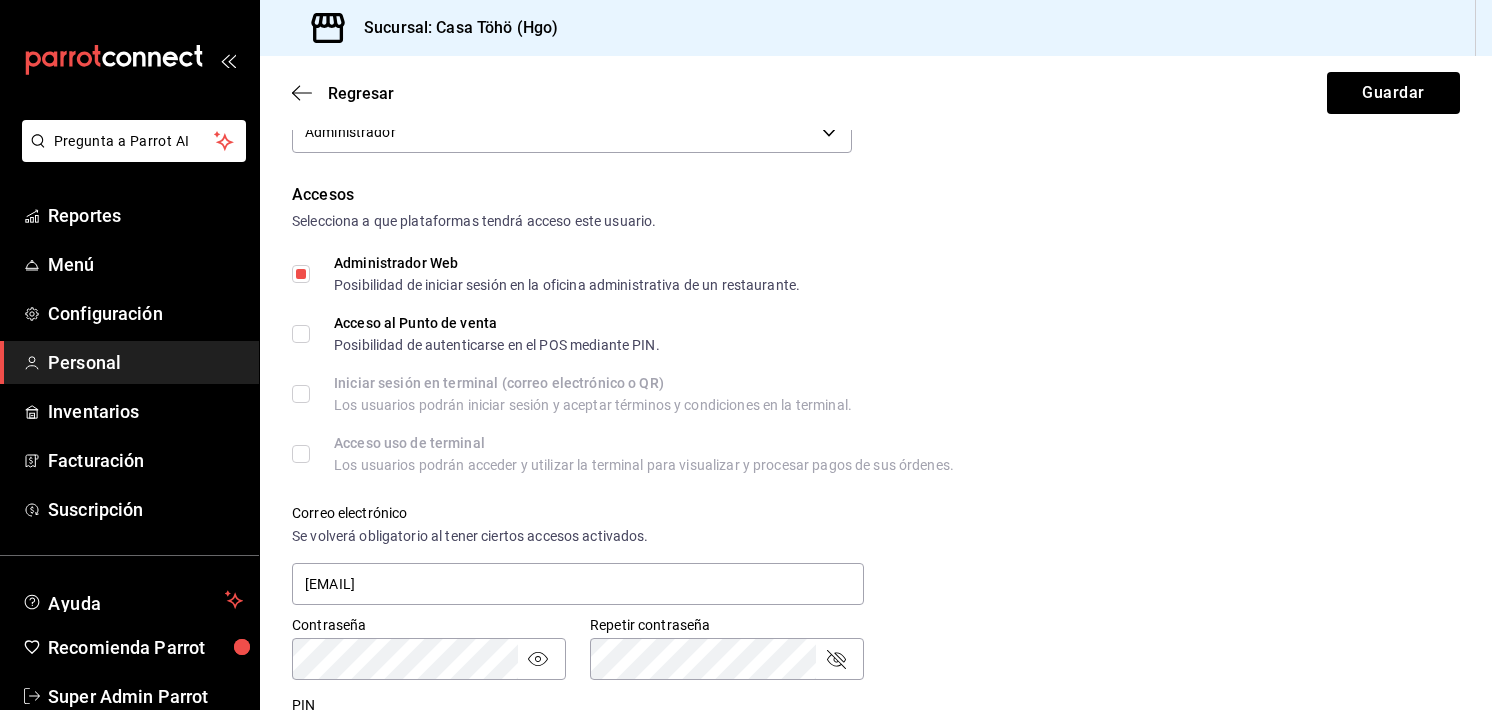 scroll, scrollTop: 0, scrollLeft: 0, axis: both 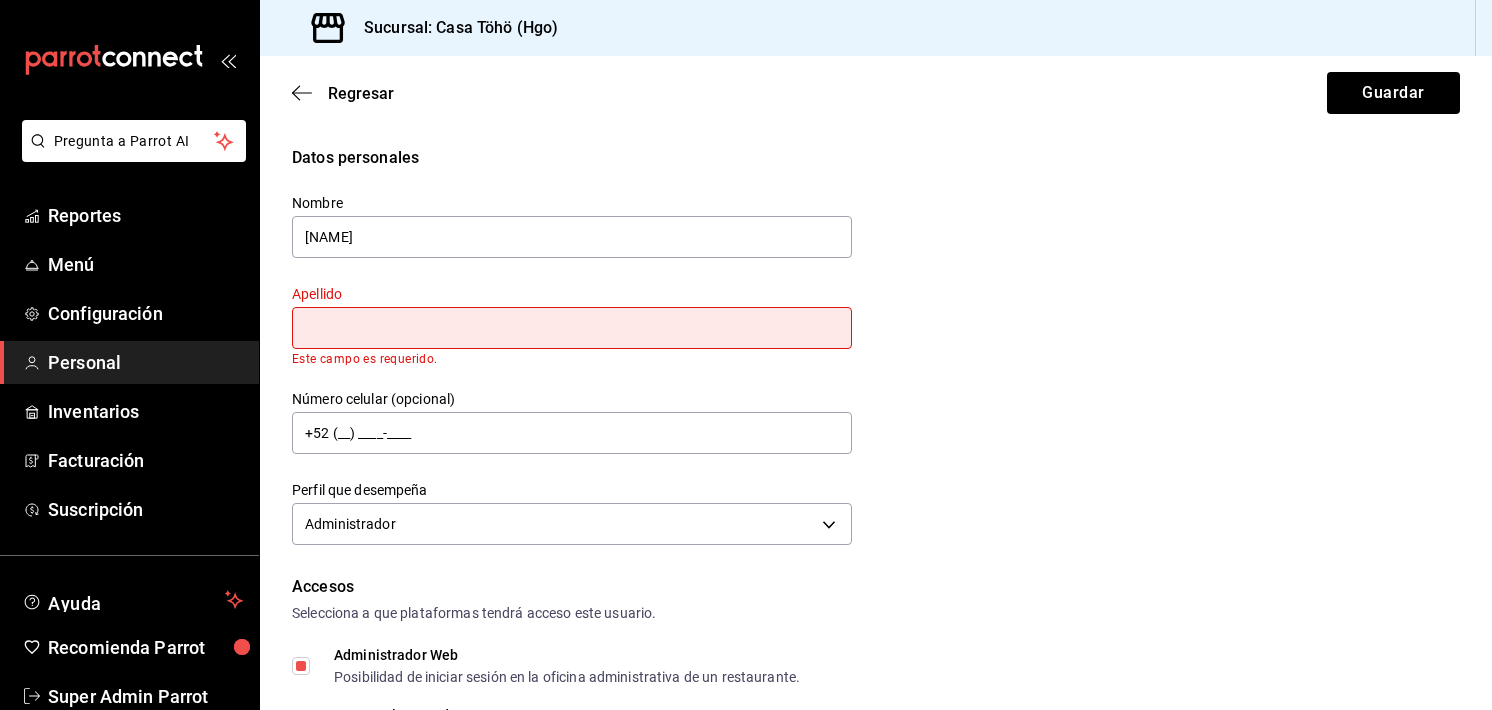 click at bounding box center [572, 328] 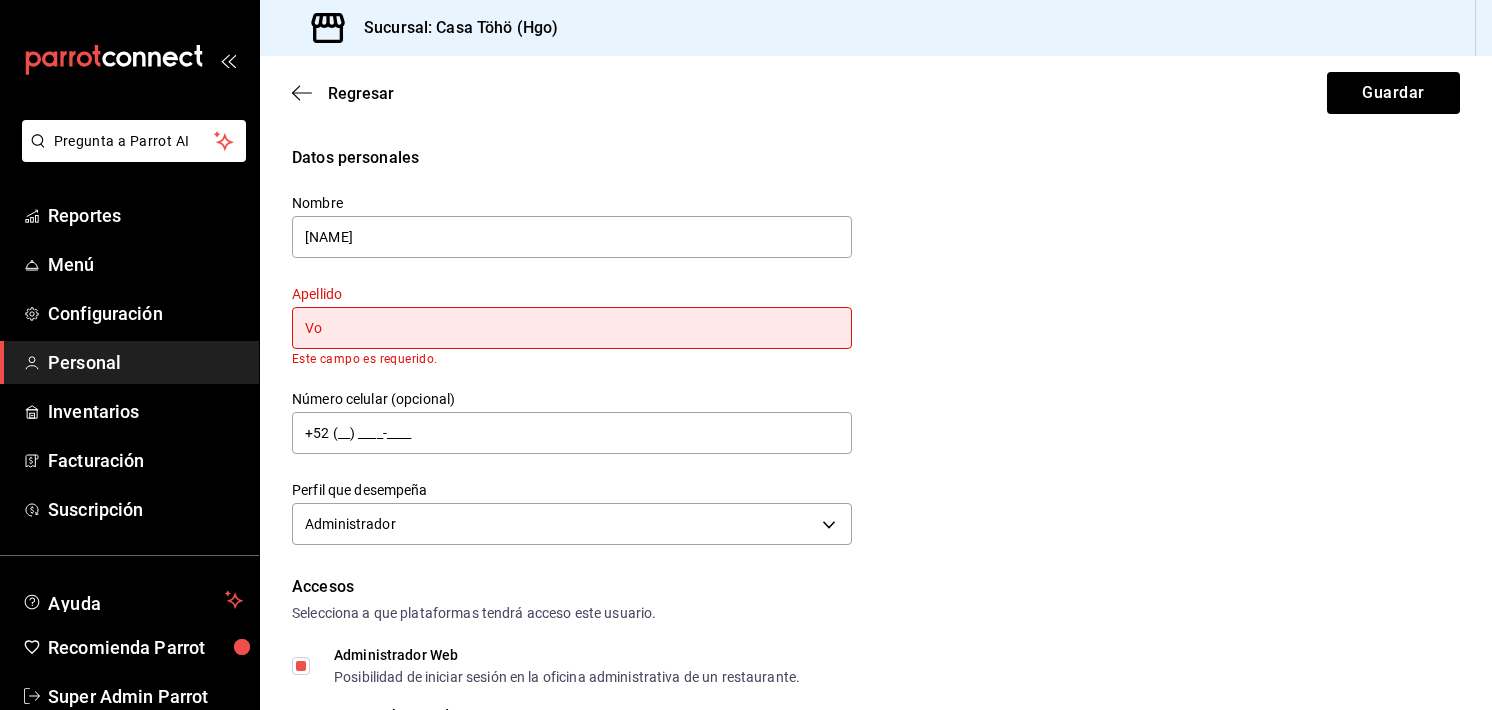 type on "V" 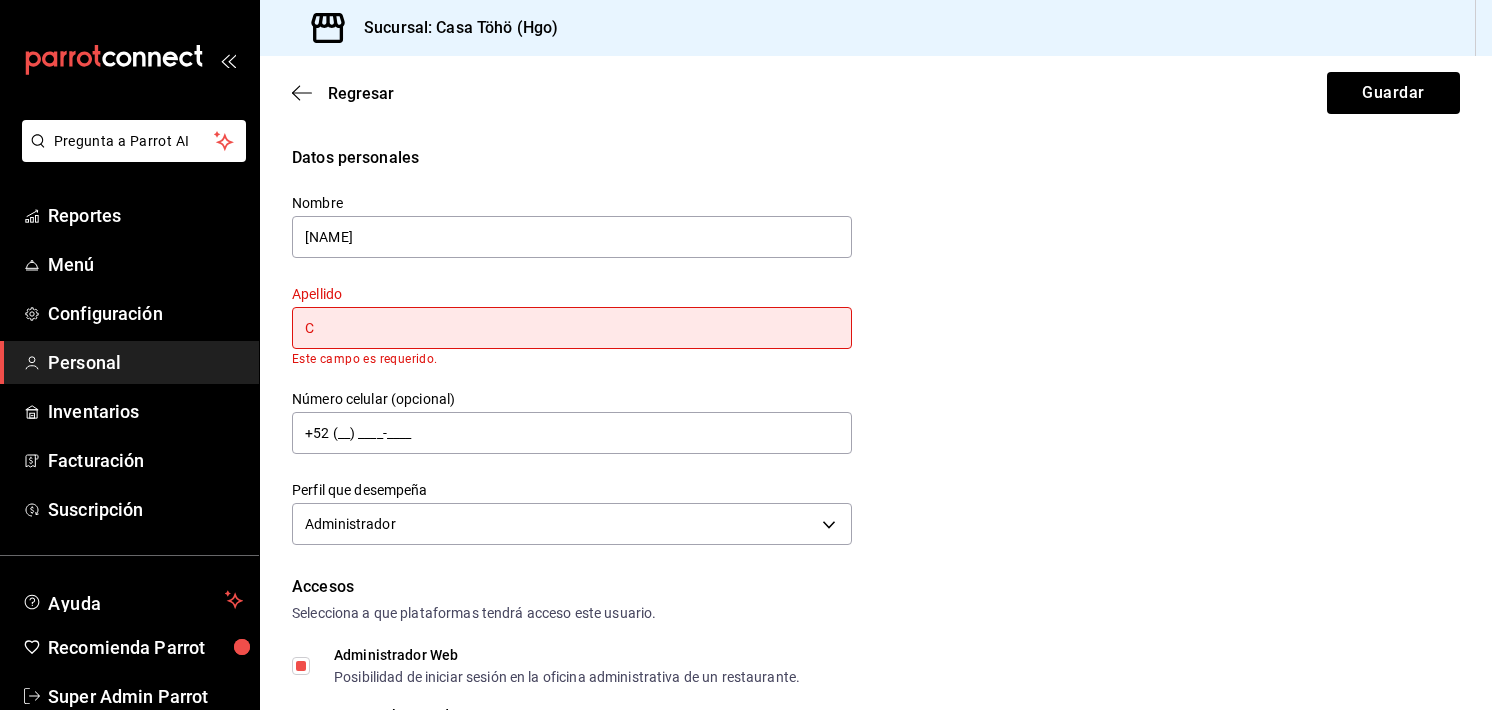 type on "C" 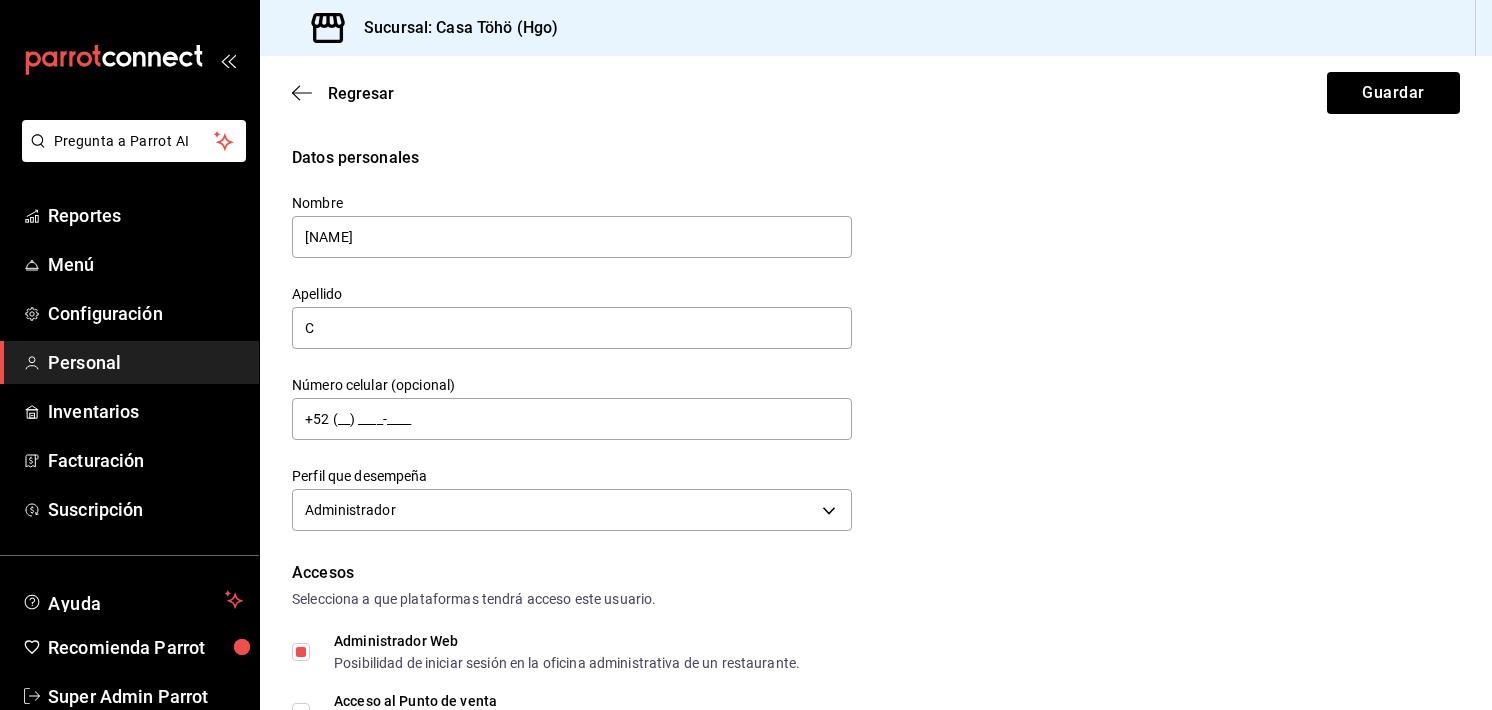 click on "Datos personales Nombre [FIRST] Apellido C Número celular (opcional) +52 (__) ____-____ Perfil que desempeña Administrador ADMIN" at bounding box center (876, 341) 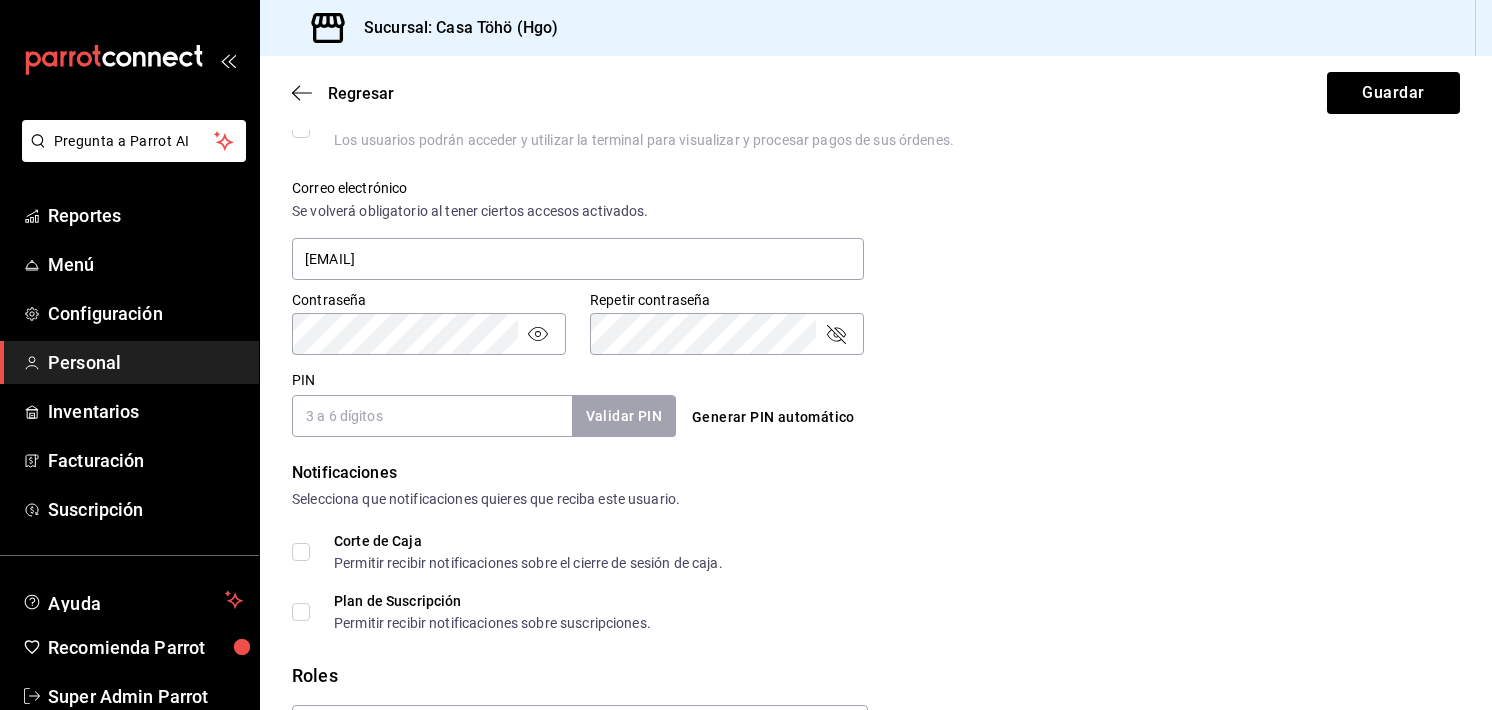 scroll, scrollTop: 689, scrollLeft: 0, axis: vertical 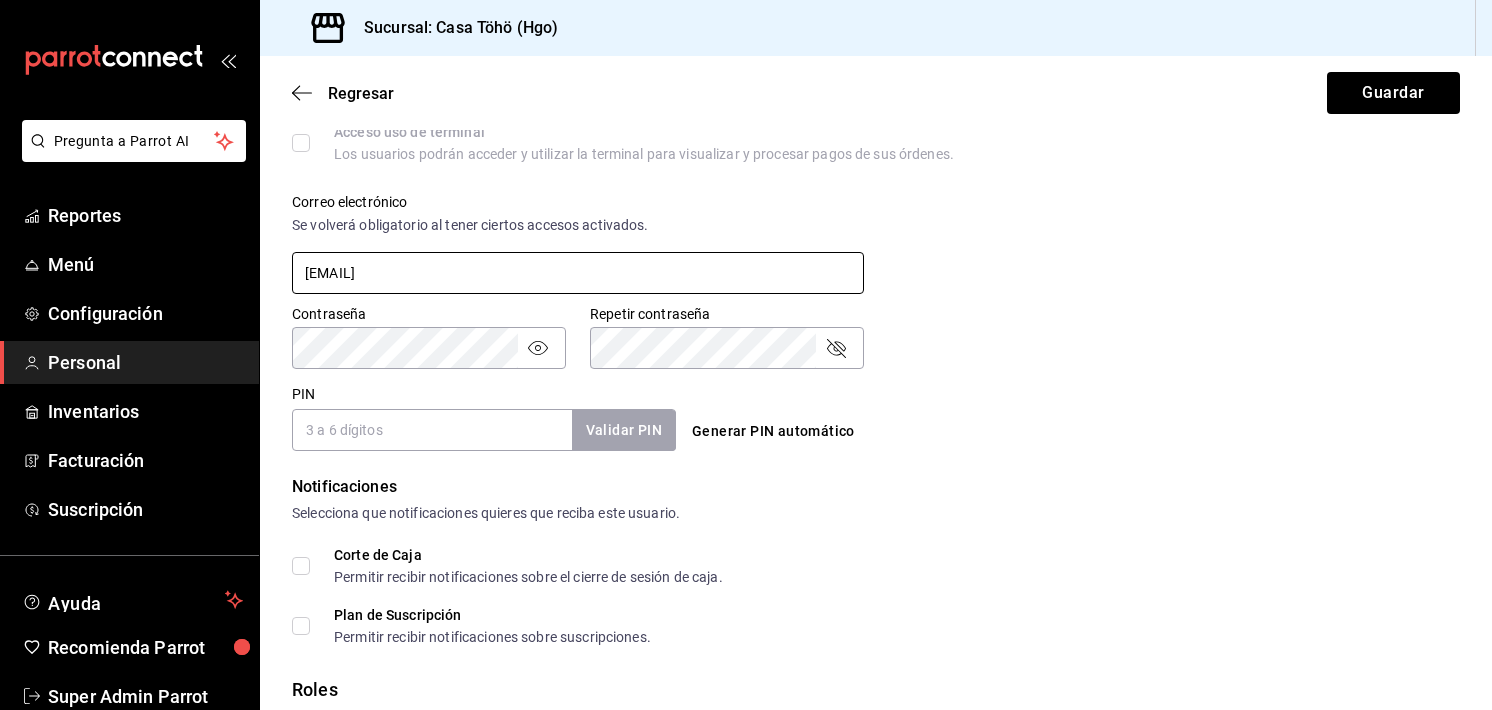 click on "[EMAIL]" at bounding box center [578, 273] 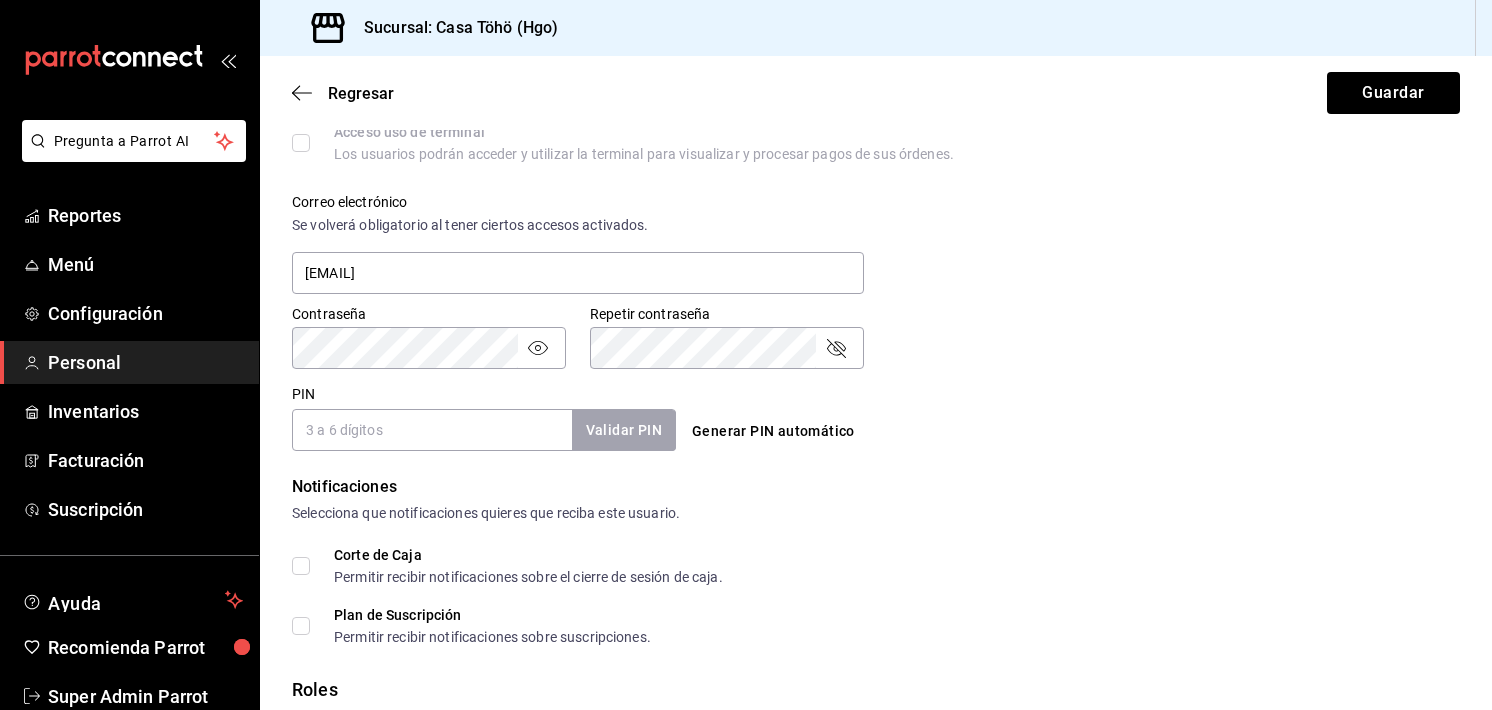 click on "Correo electrónico Se volverá obligatorio al tener ciertos accesos activados. [EMAIL]" at bounding box center (864, 233) 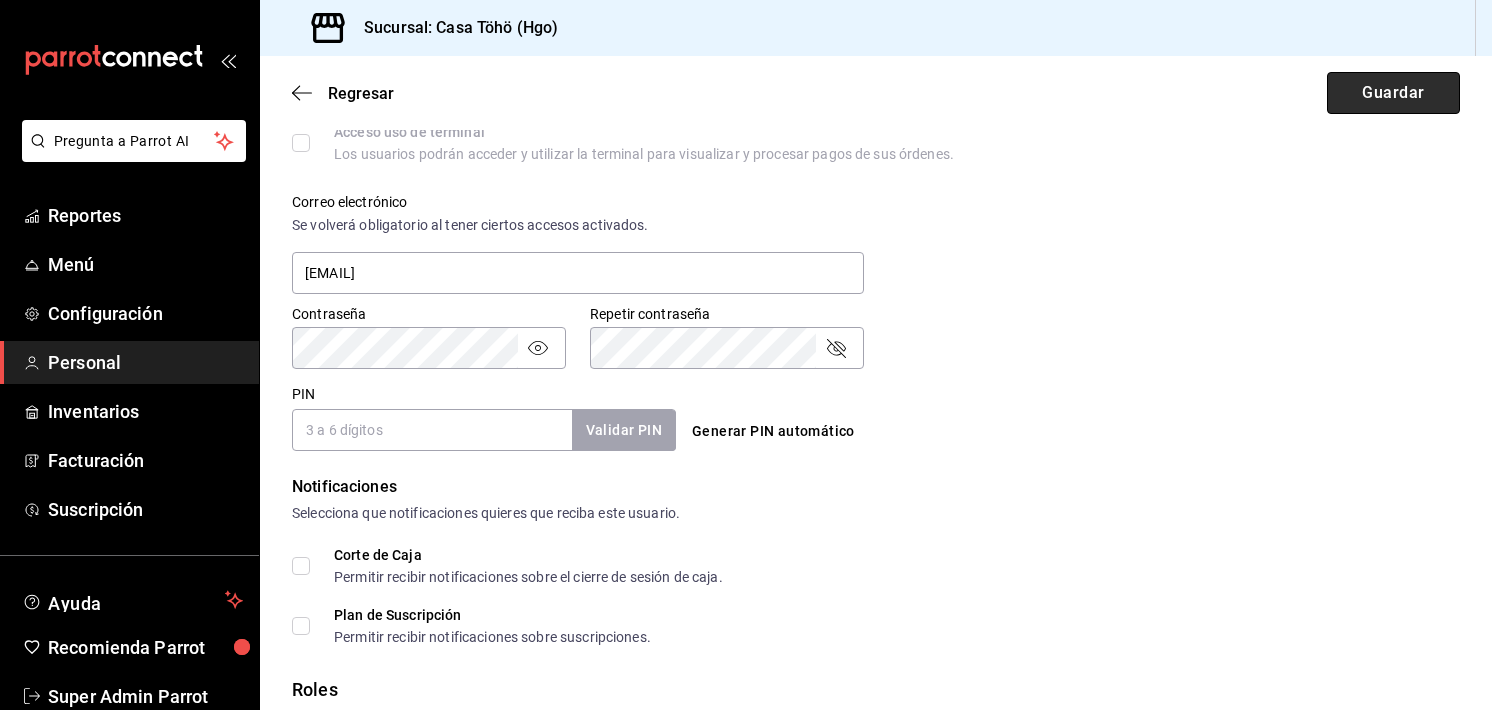 click on "Guardar" at bounding box center [1393, 93] 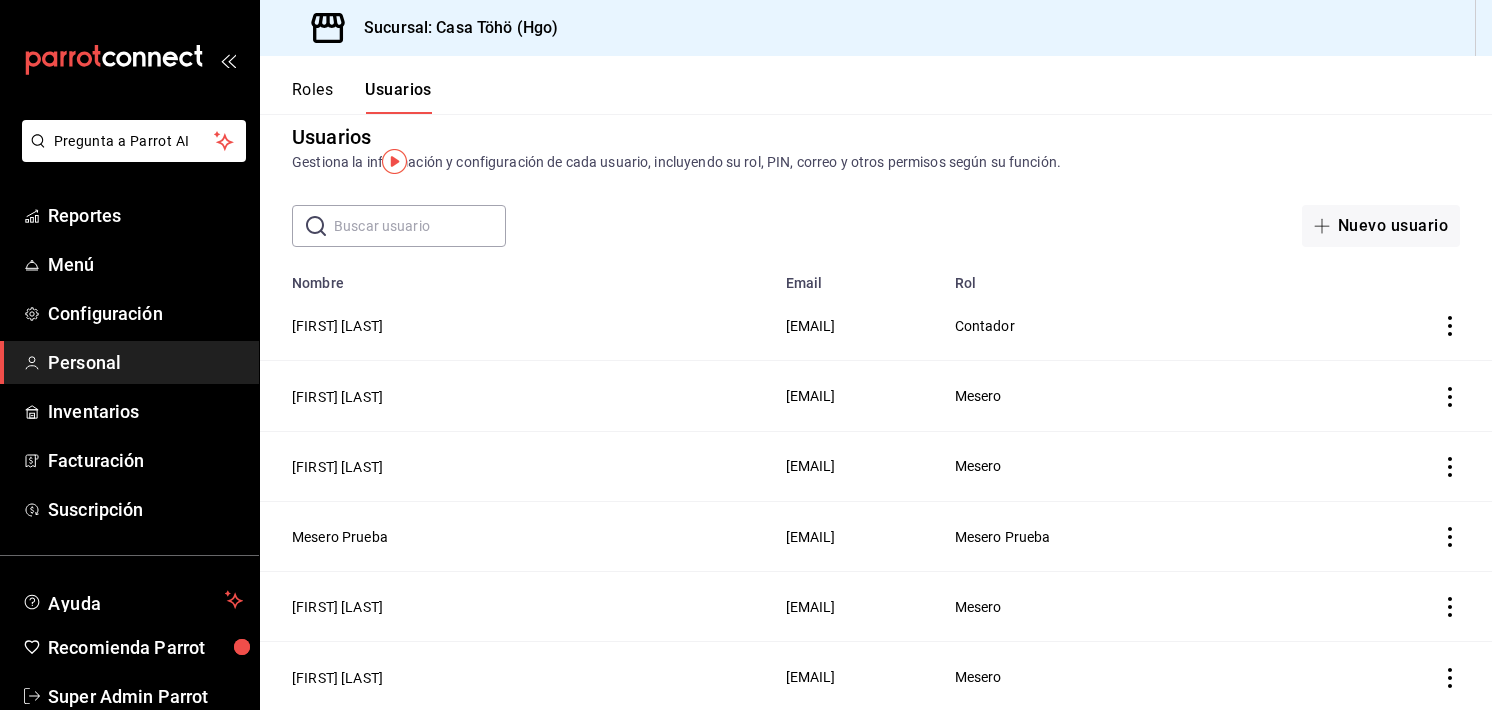 scroll, scrollTop: 0, scrollLeft: 0, axis: both 